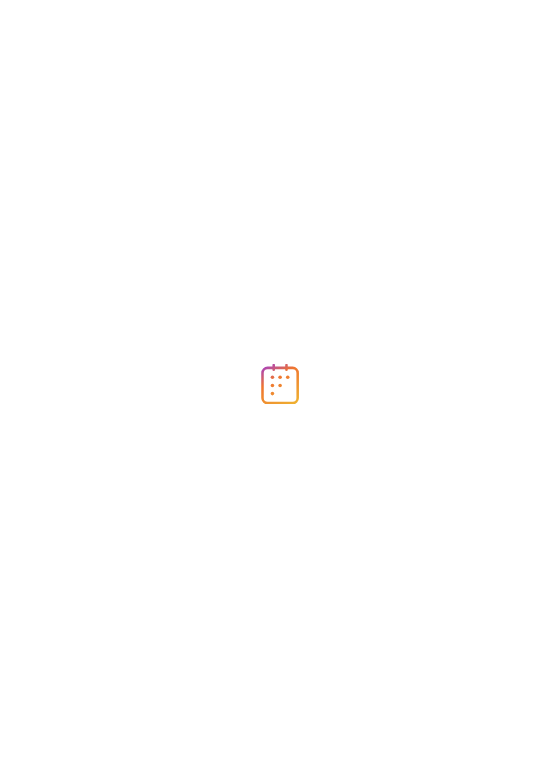 scroll, scrollTop: 0, scrollLeft: 0, axis: both 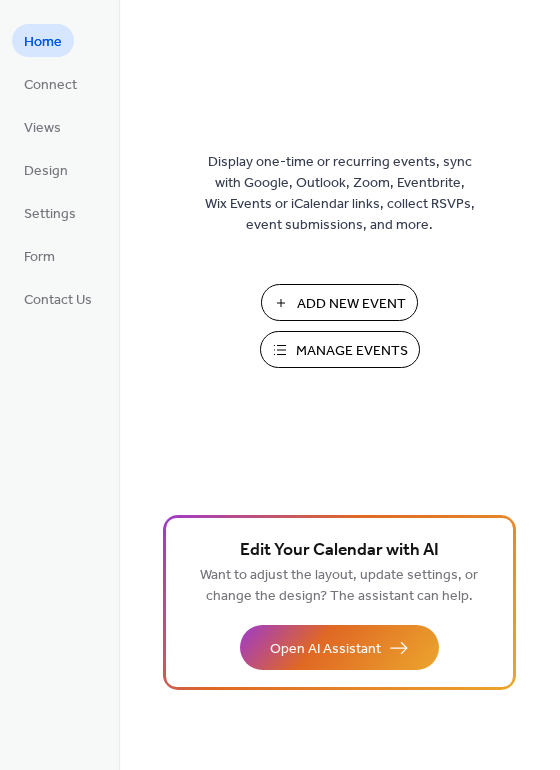 click on "Manage Events" at bounding box center (352, 351) 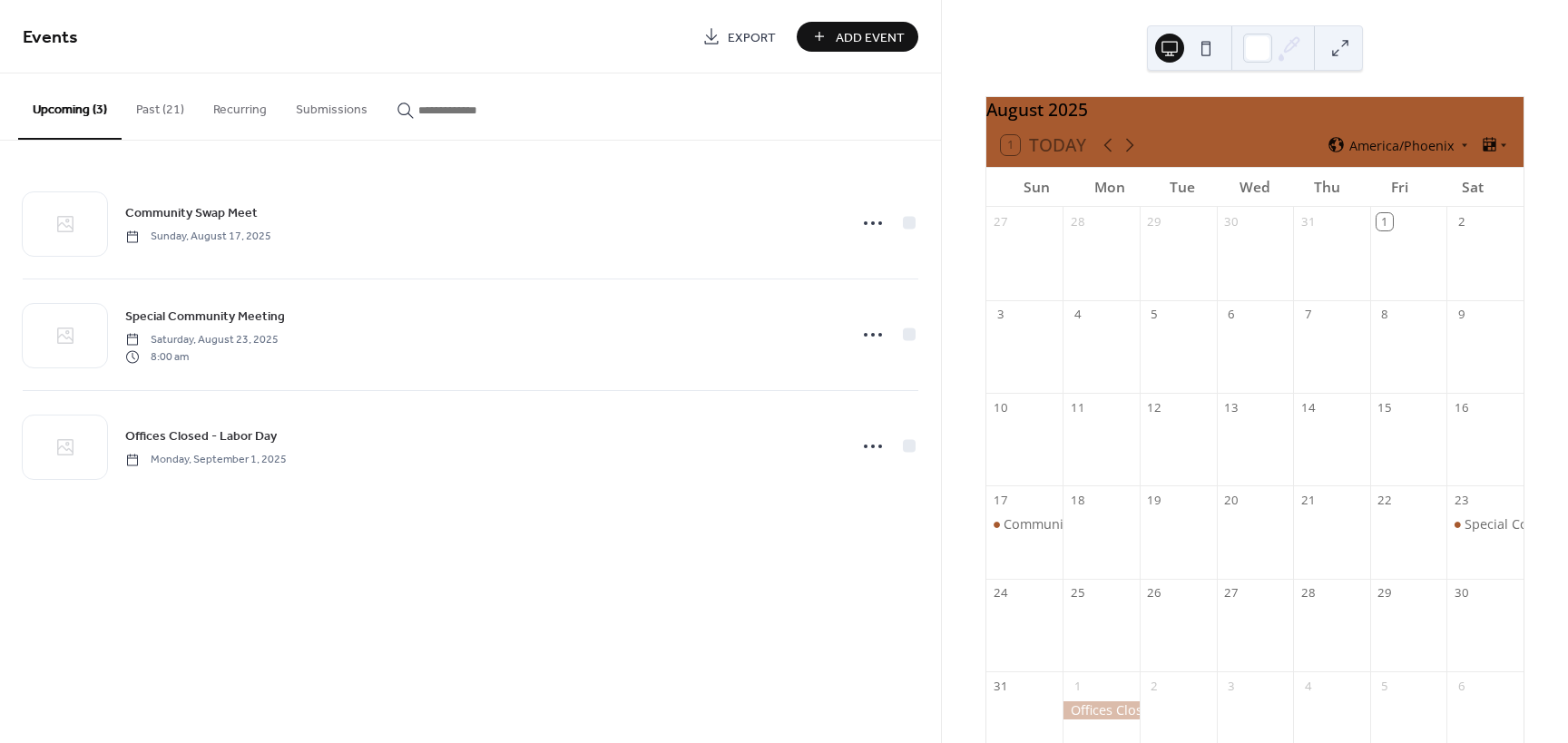 scroll, scrollTop: 0, scrollLeft: 0, axis: both 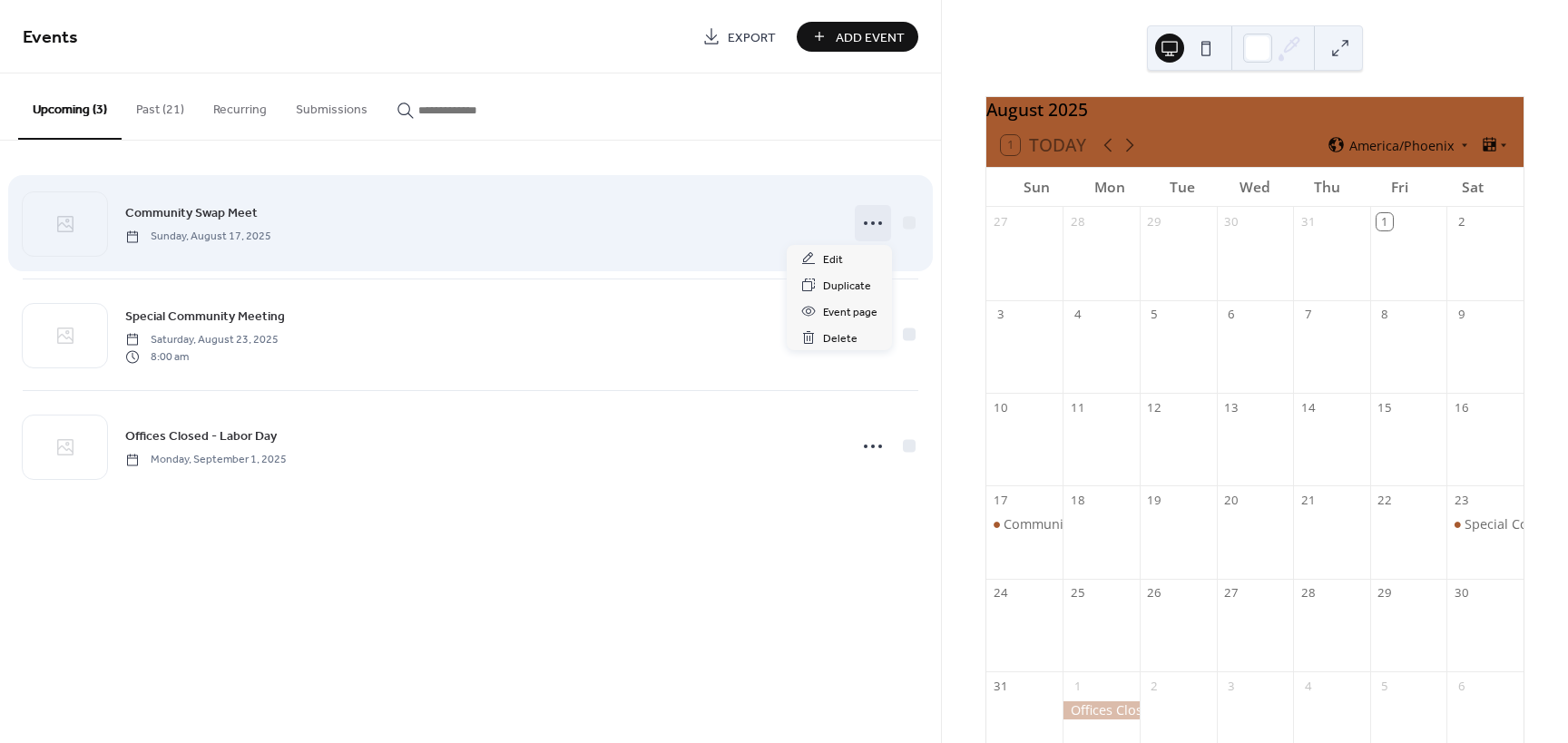 click 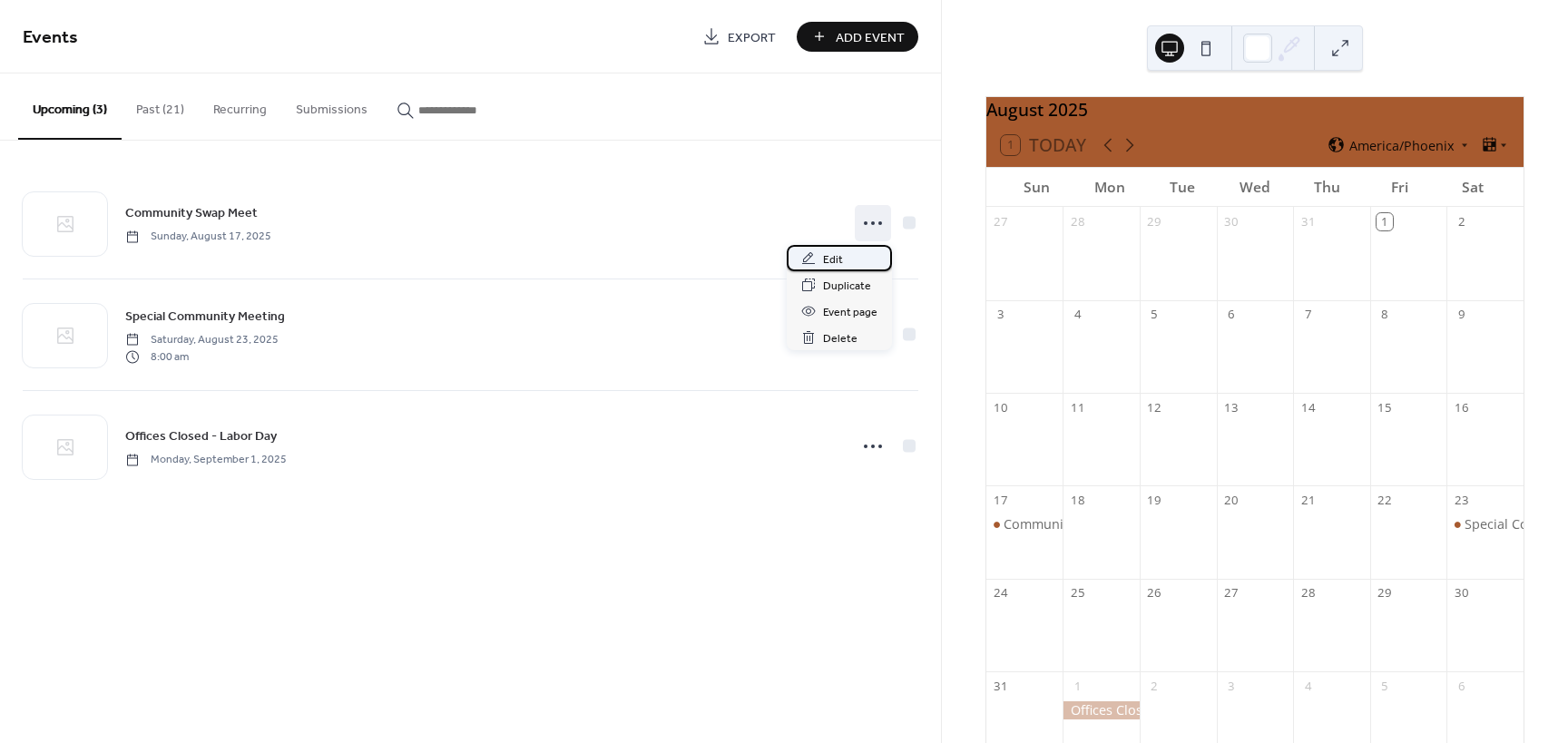 click on "Edit" at bounding box center [833, 259] 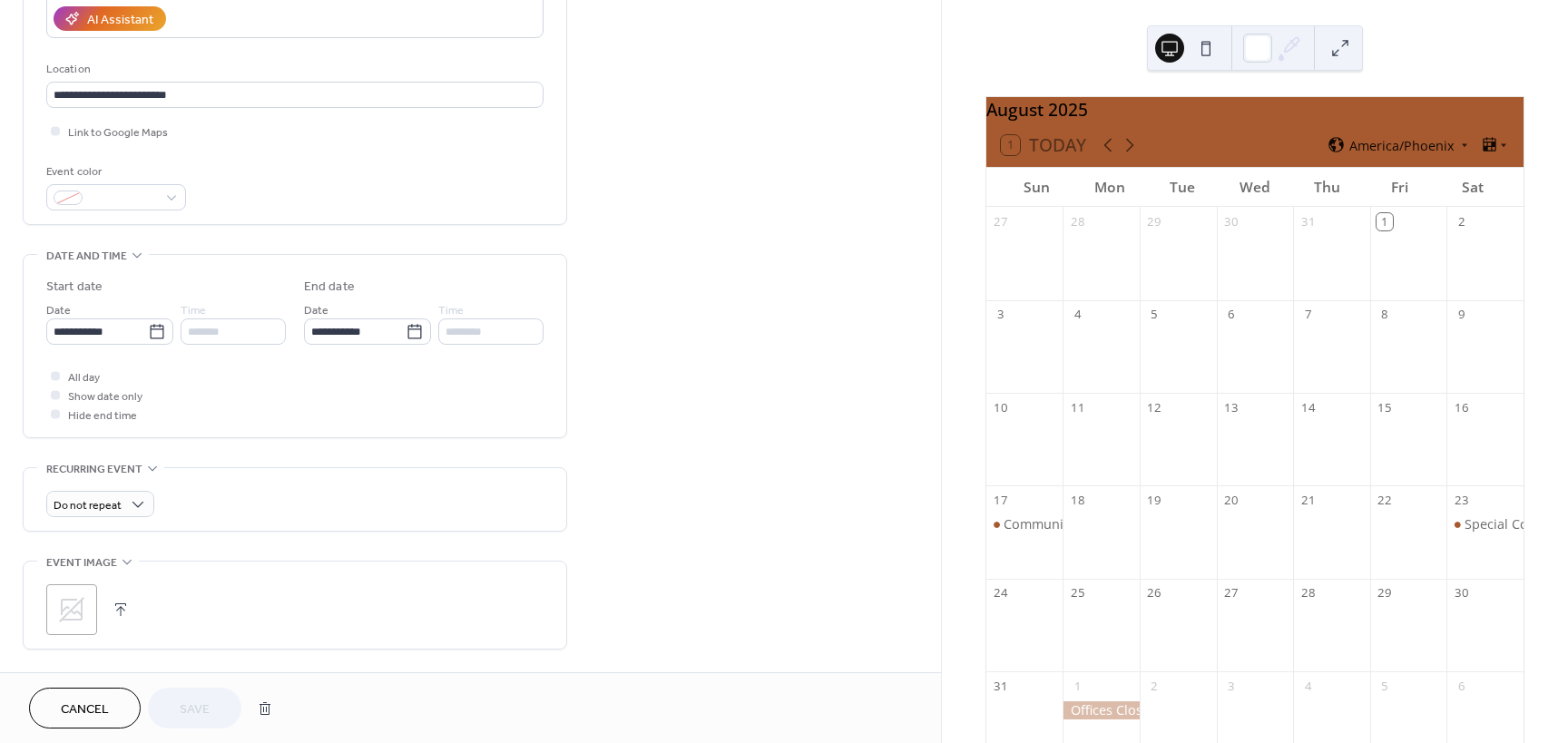 scroll, scrollTop: 363, scrollLeft: 0, axis: vertical 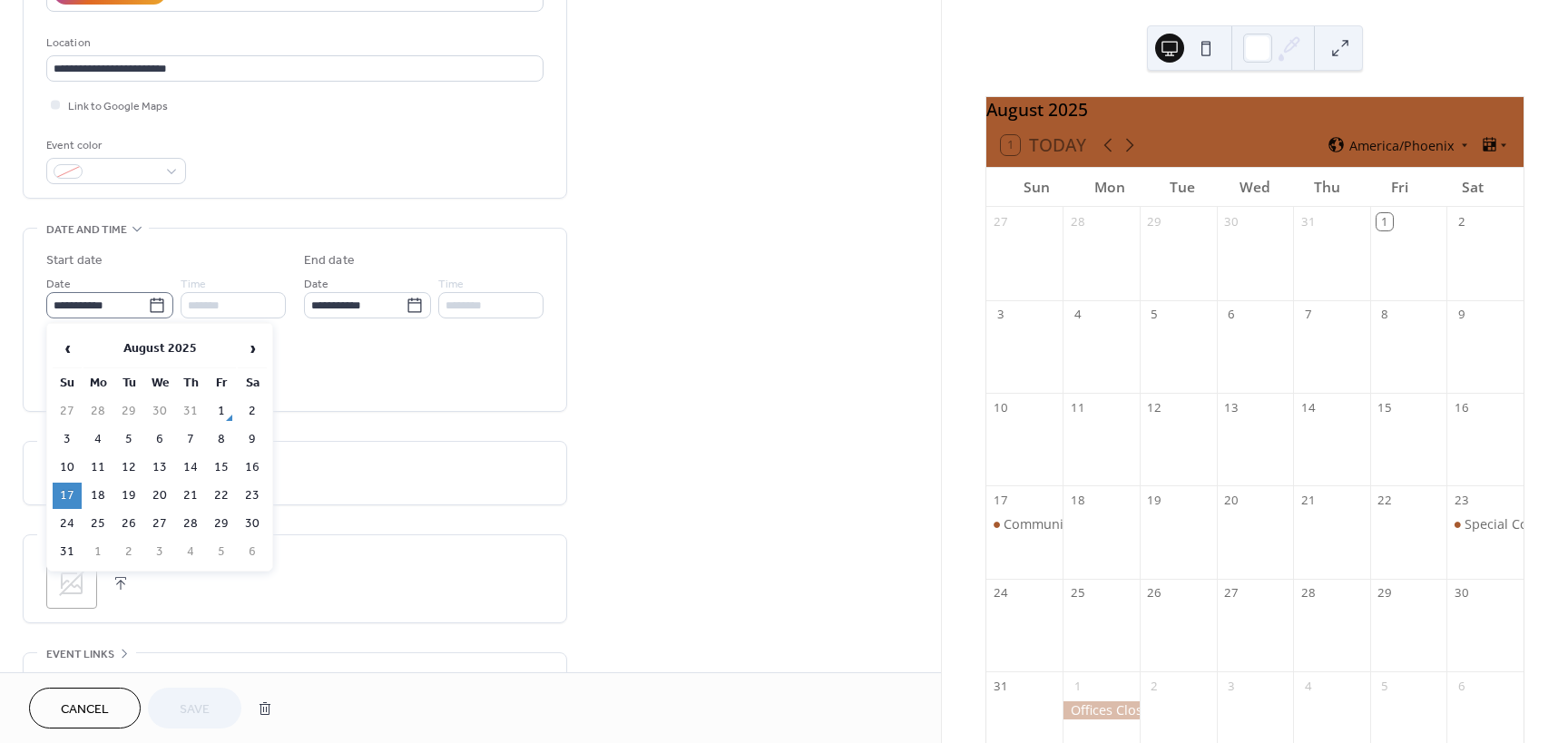 click 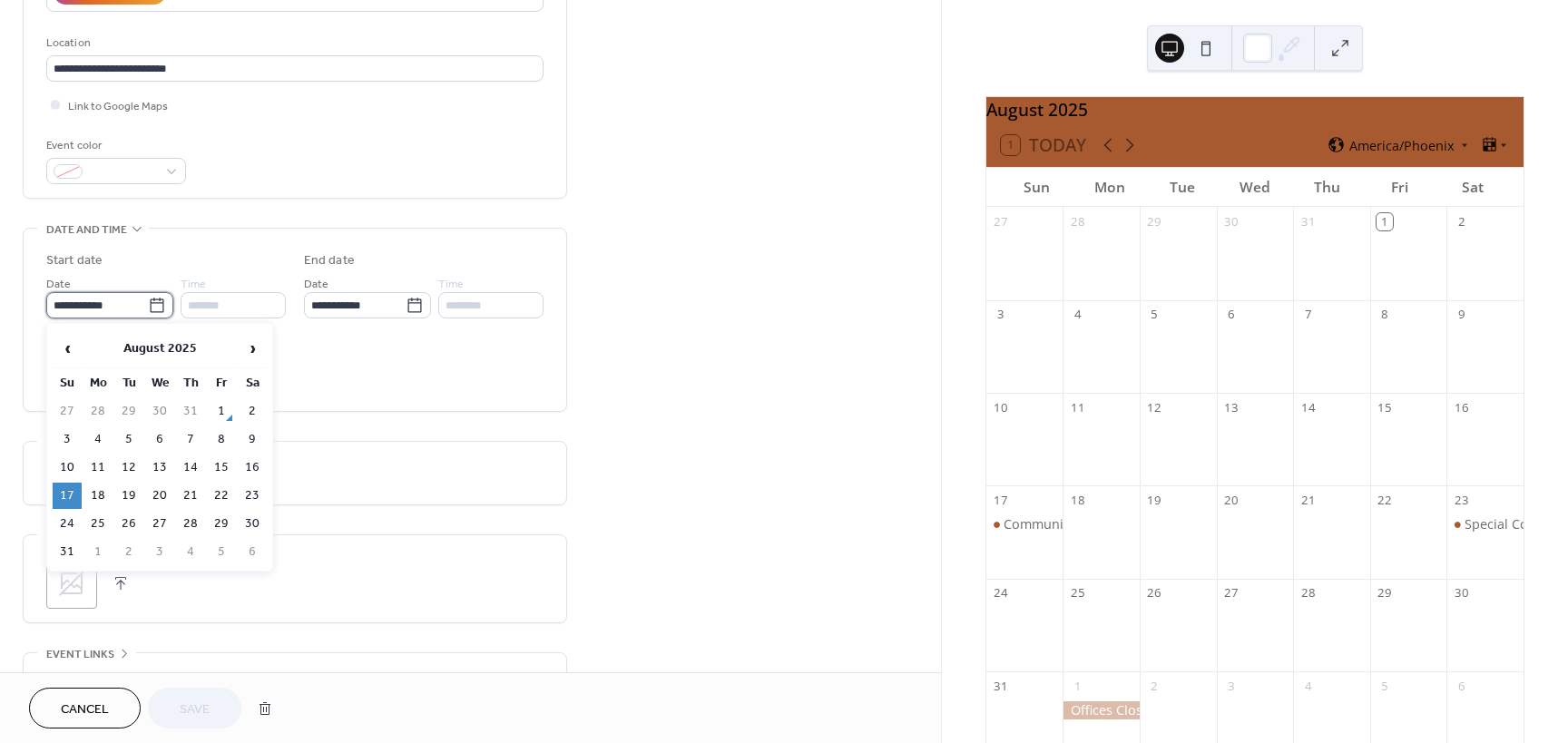 click on "**********" at bounding box center (97, 305) 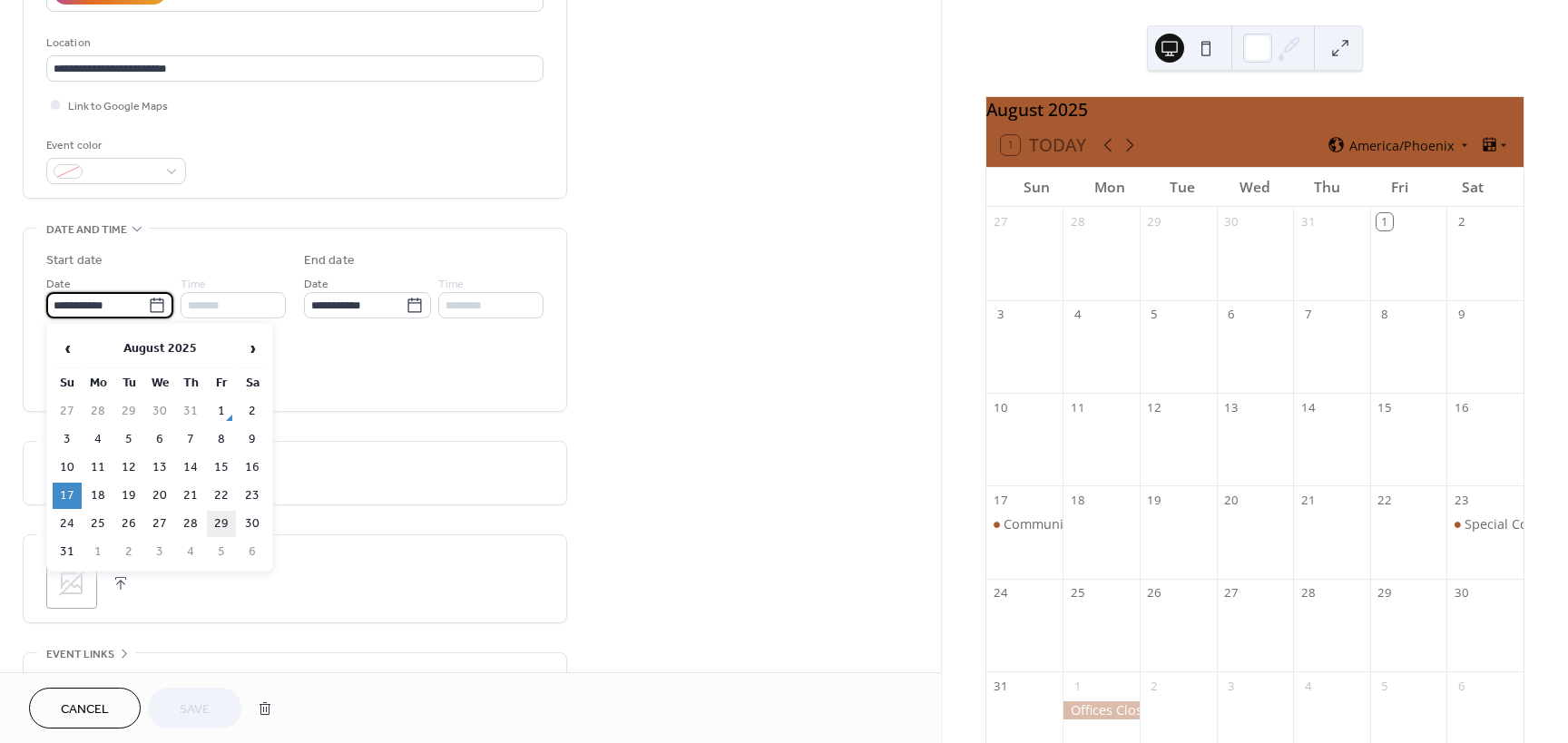 click on "29" at bounding box center (221, 523) 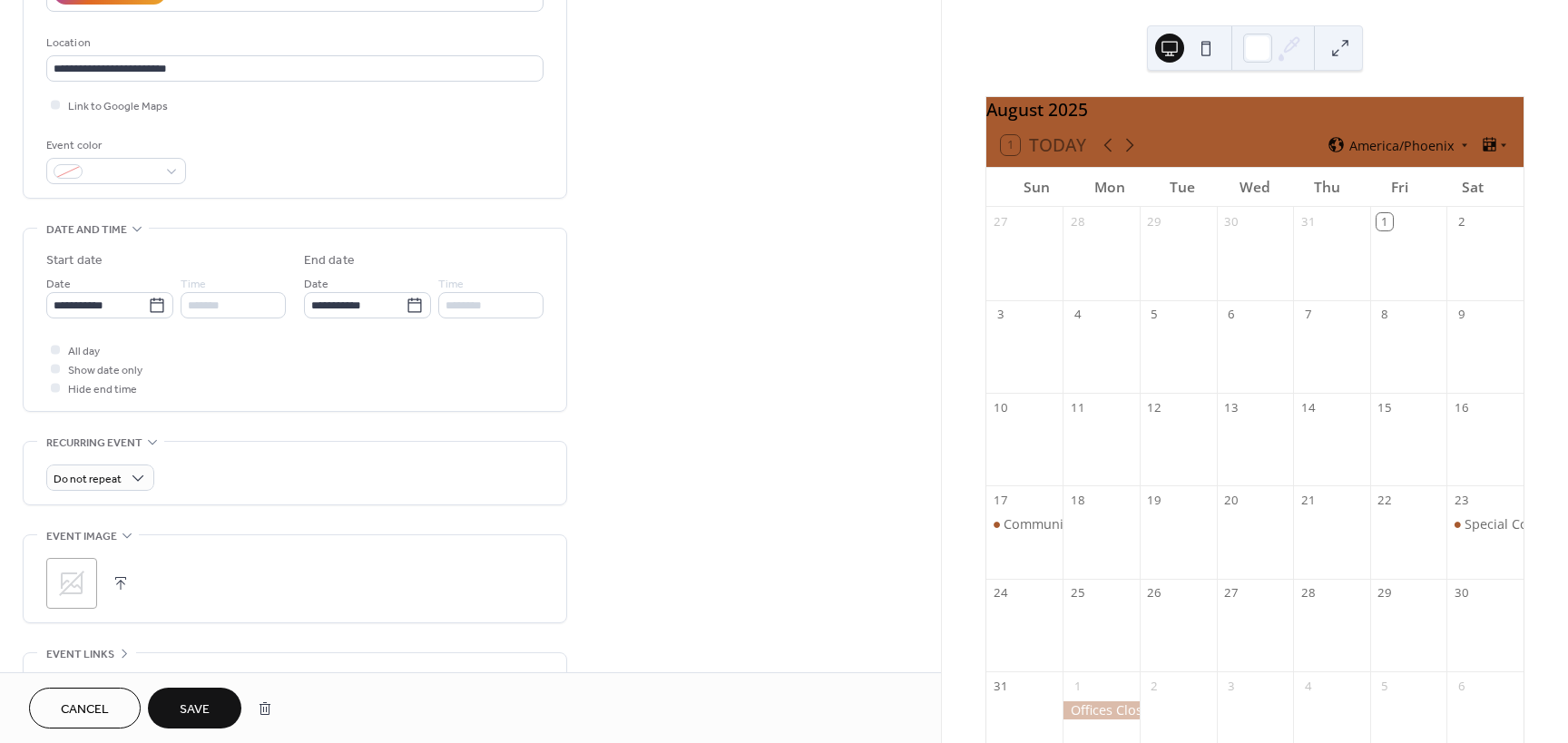 click on "*******" at bounding box center [233, 305] 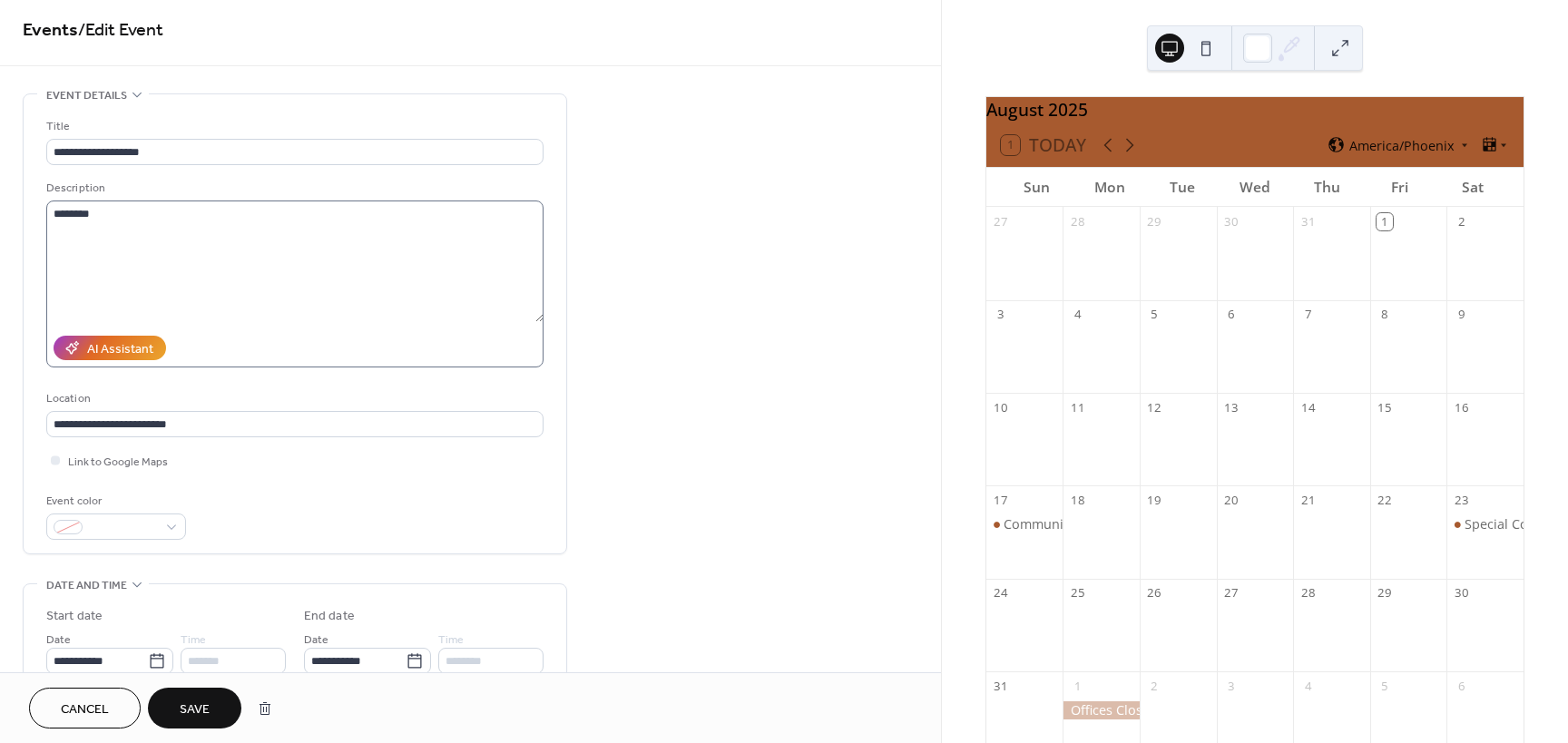scroll, scrollTop: 0, scrollLeft: 0, axis: both 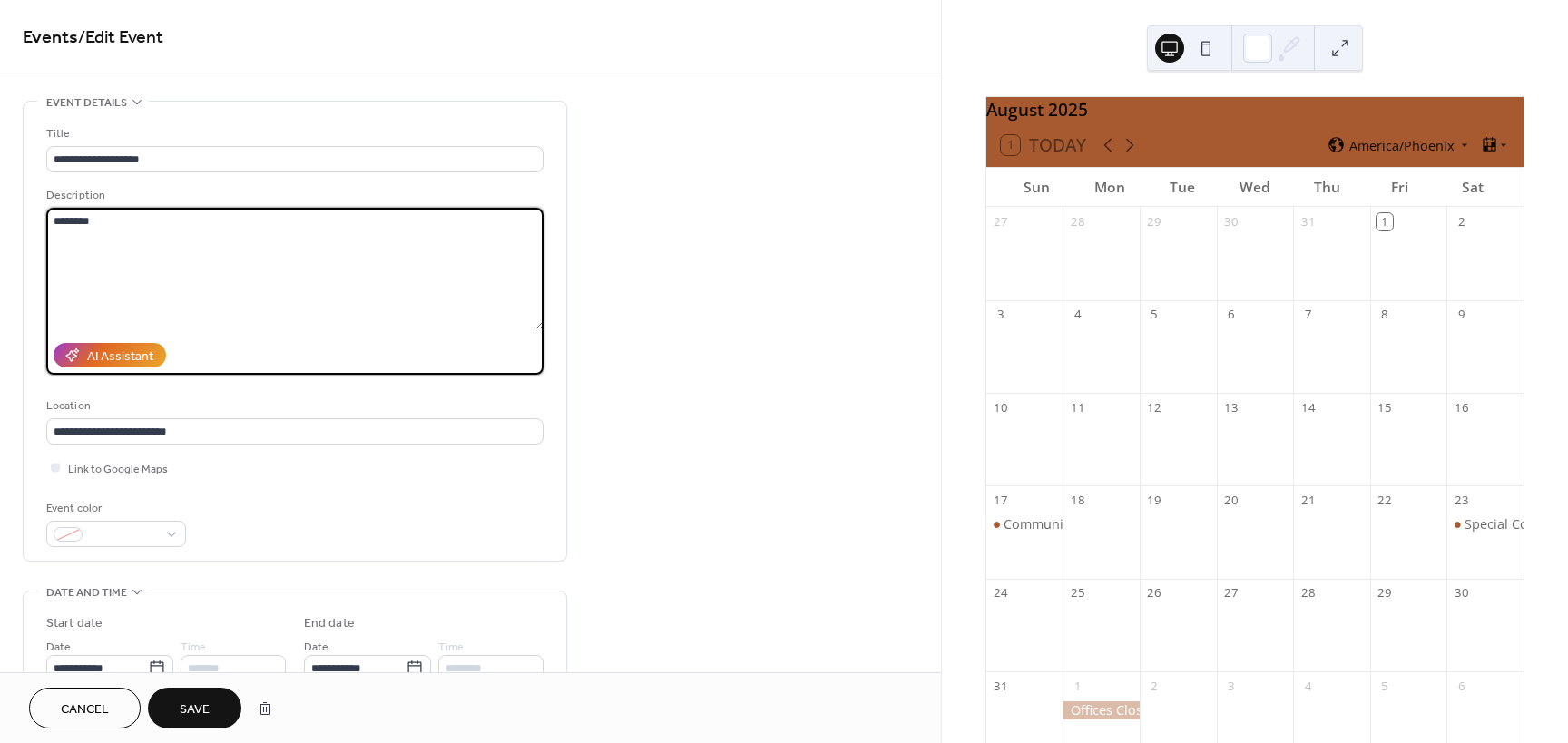 click on "********" at bounding box center (295, 269) 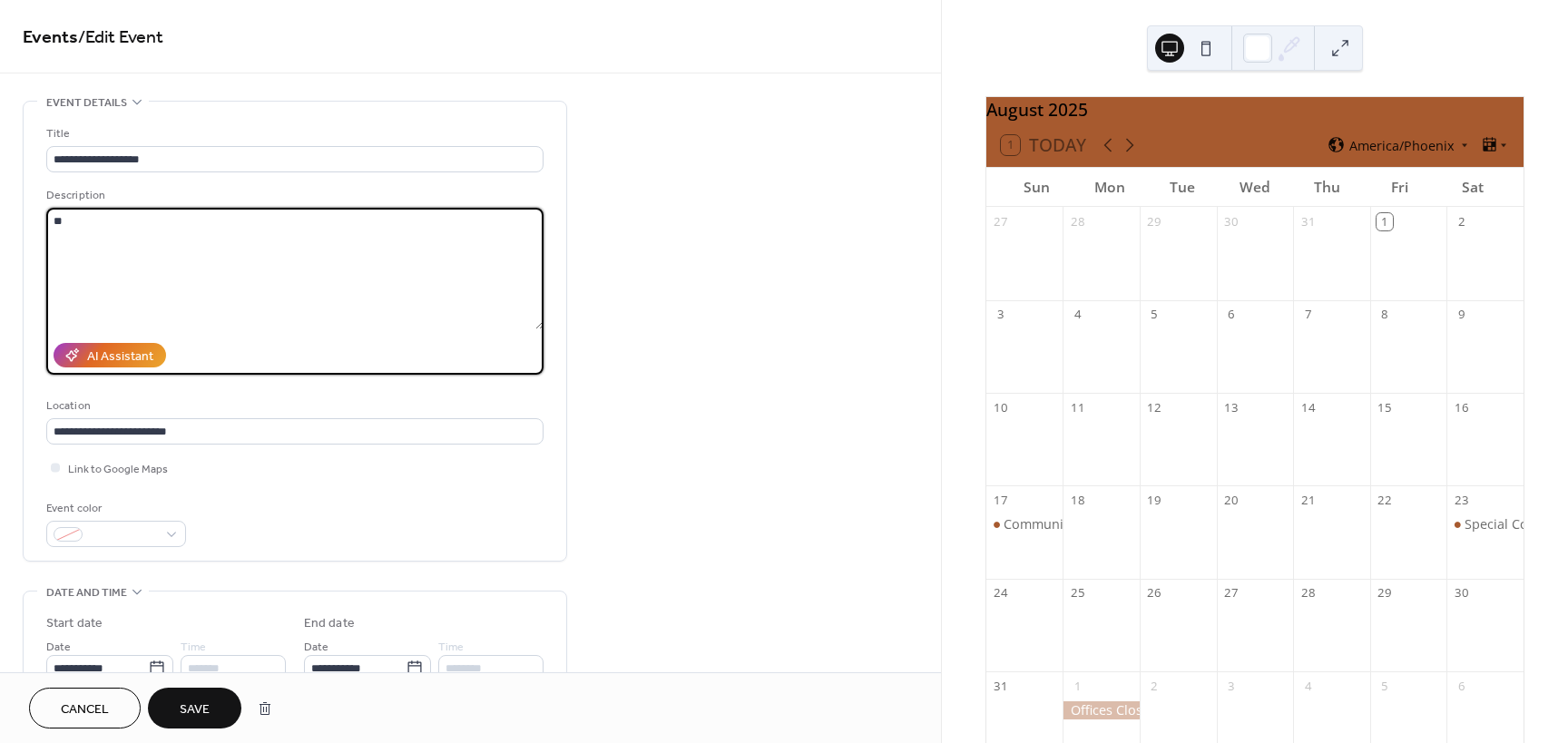 type on "*" 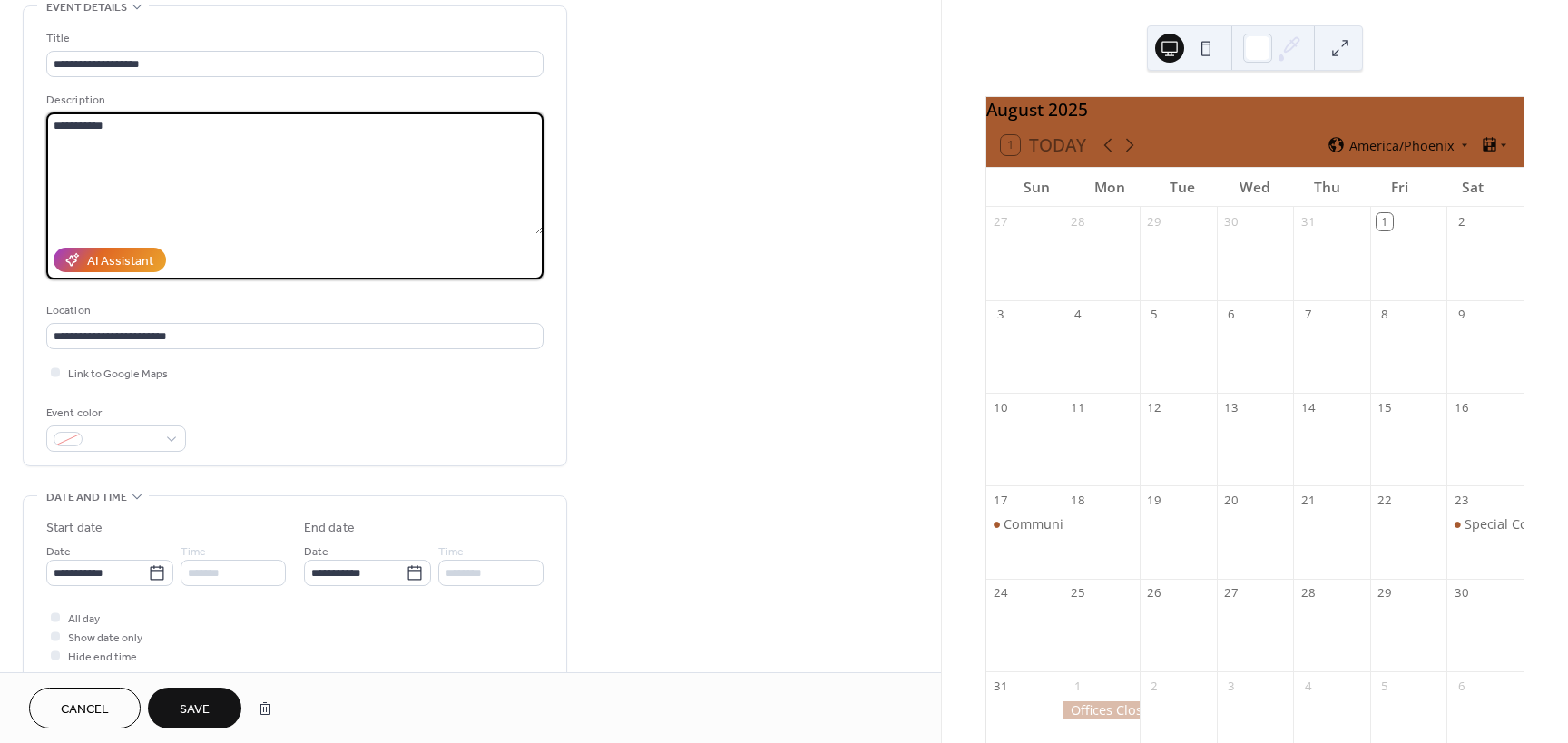 scroll, scrollTop: 363, scrollLeft: 0, axis: vertical 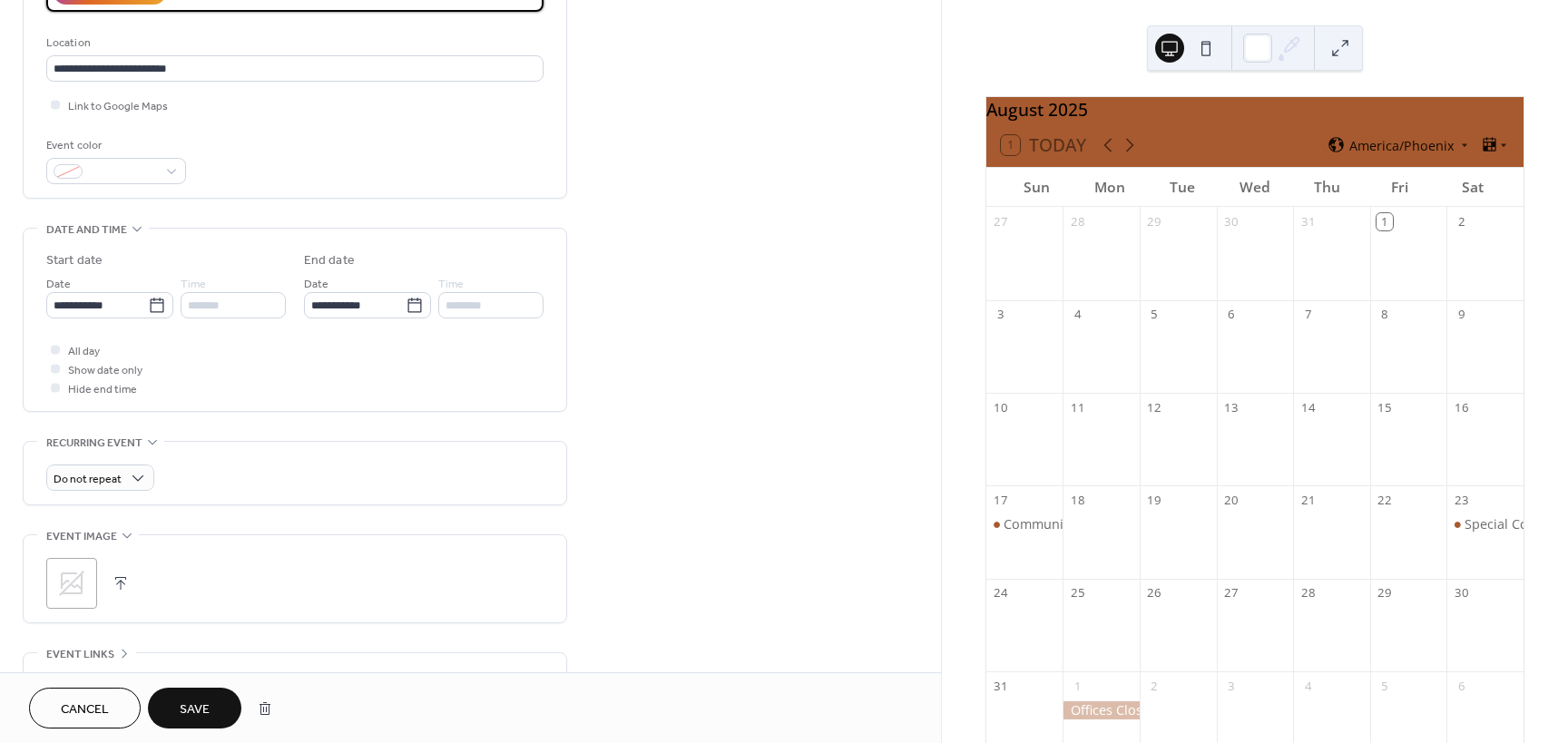 type on "**********" 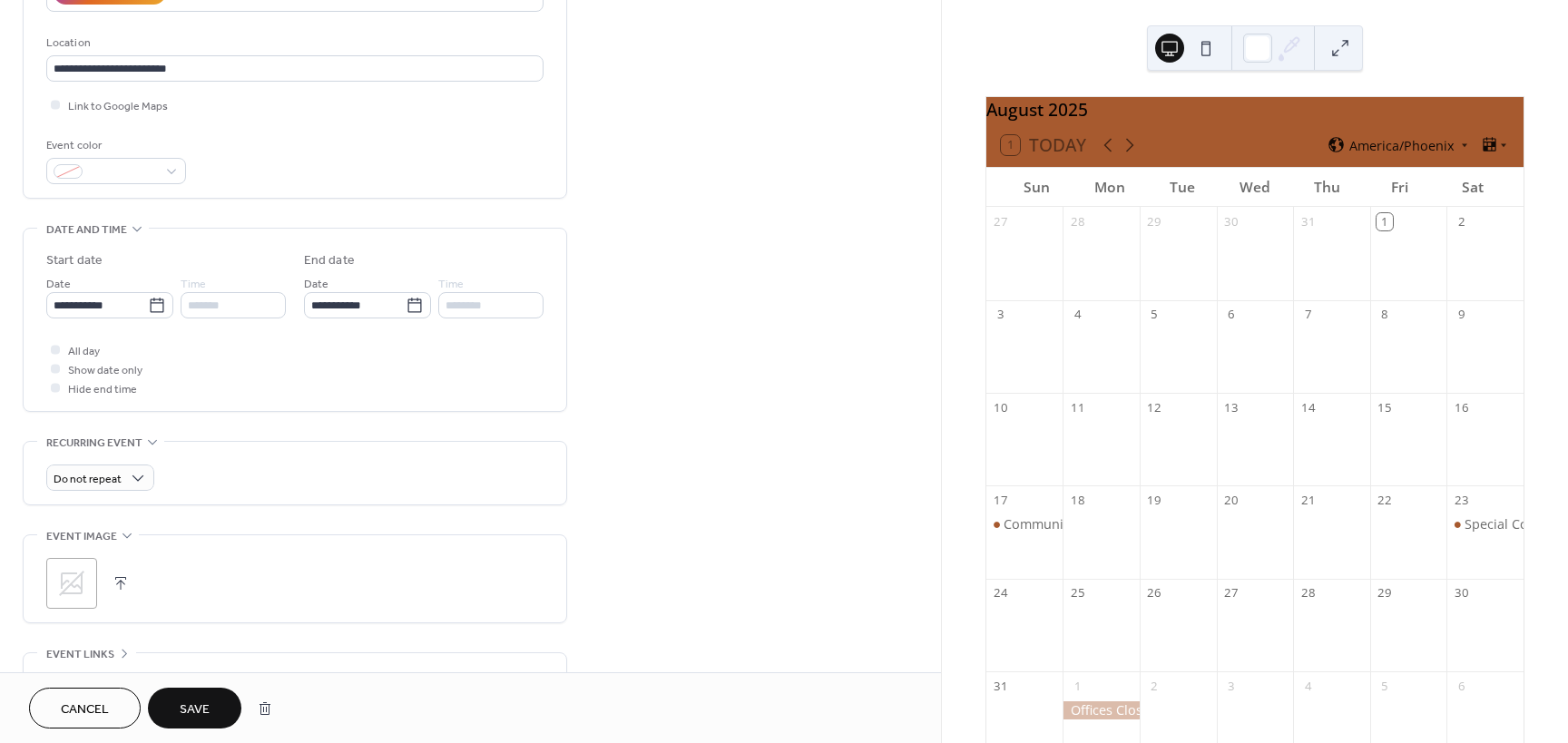 click on "Save" at bounding box center [194, 708] 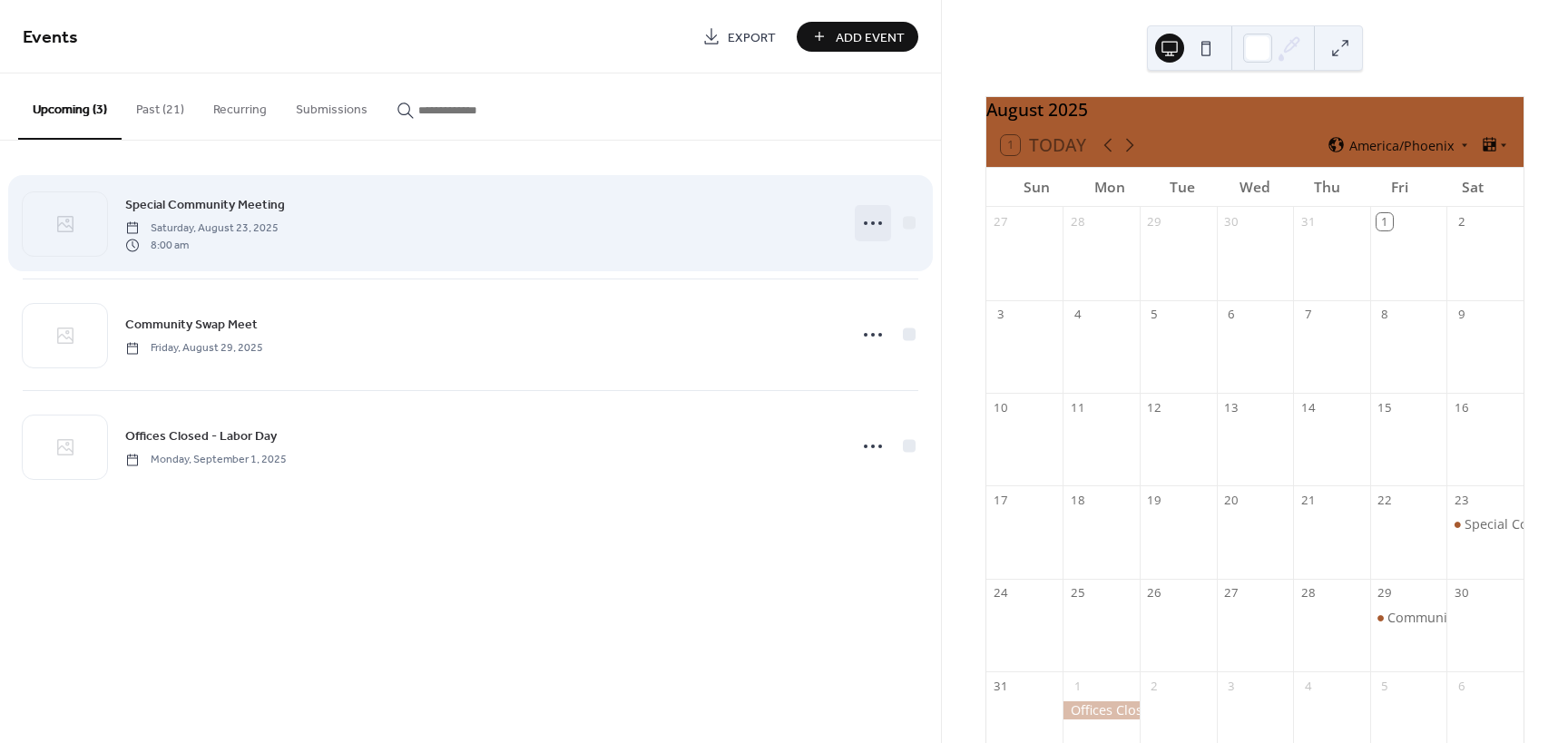 click 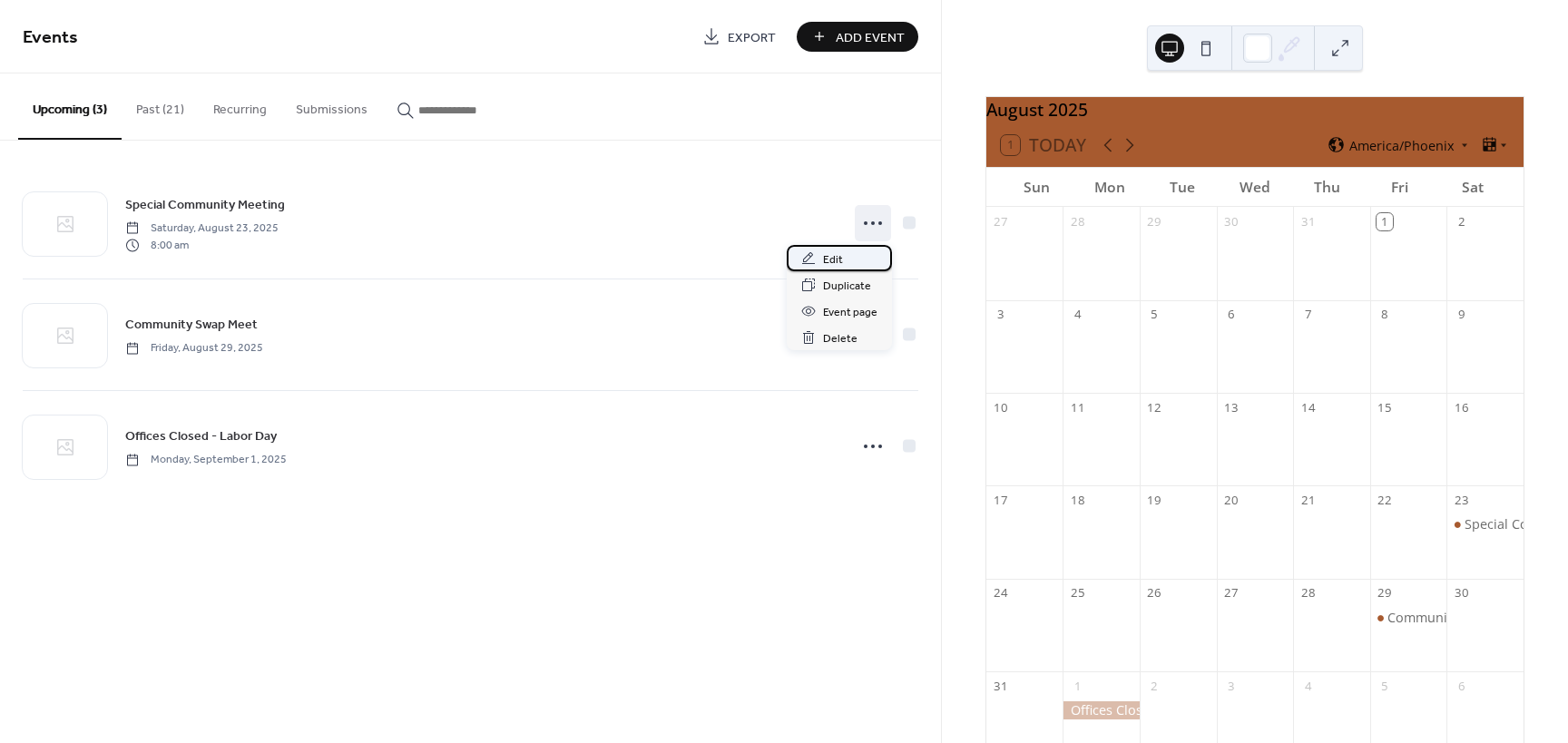 click on "Edit" at bounding box center (833, 259) 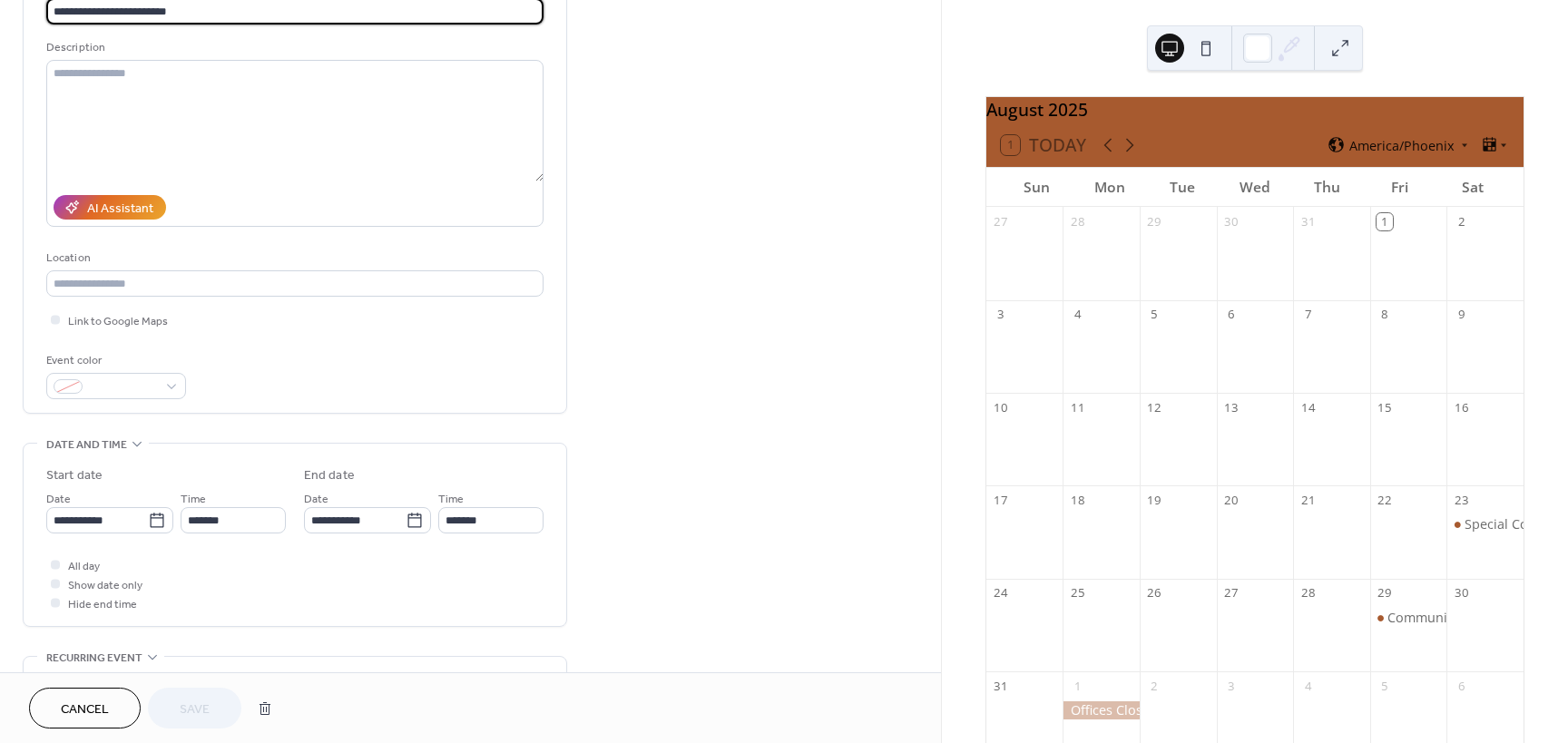 scroll, scrollTop: 181, scrollLeft: 0, axis: vertical 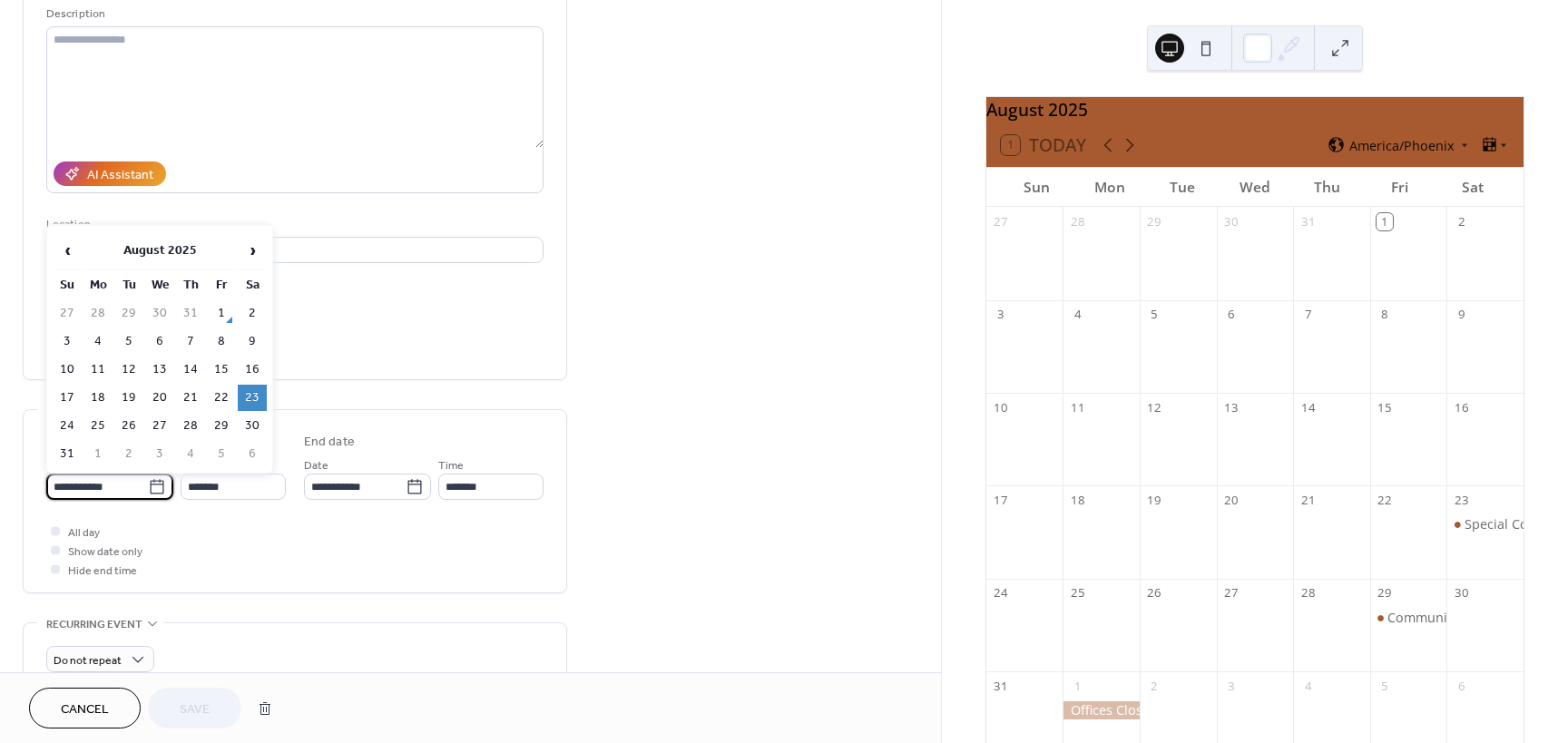 click on "**********" at bounding box center [97, 486] 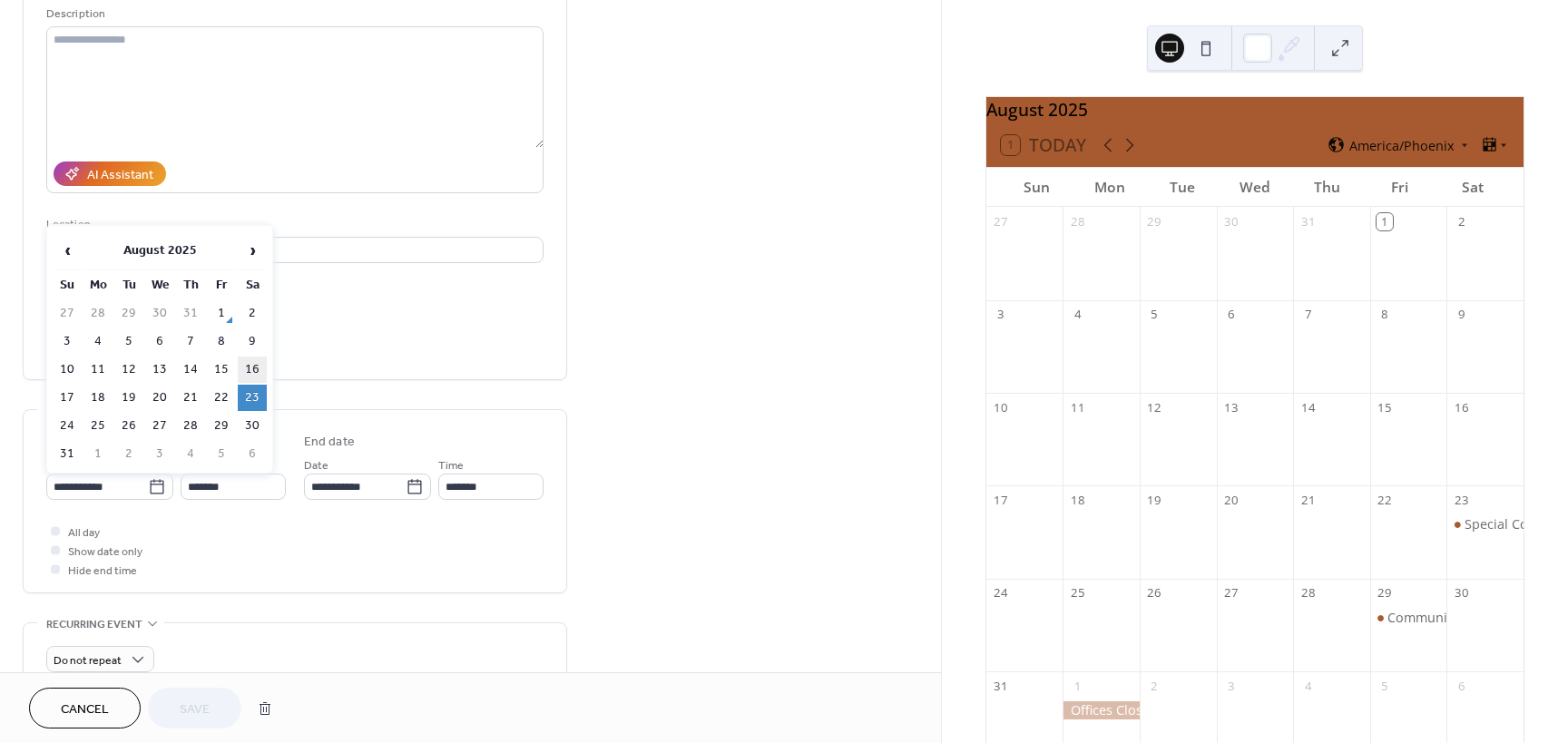 click on "16" at bounding box center (252, 369) 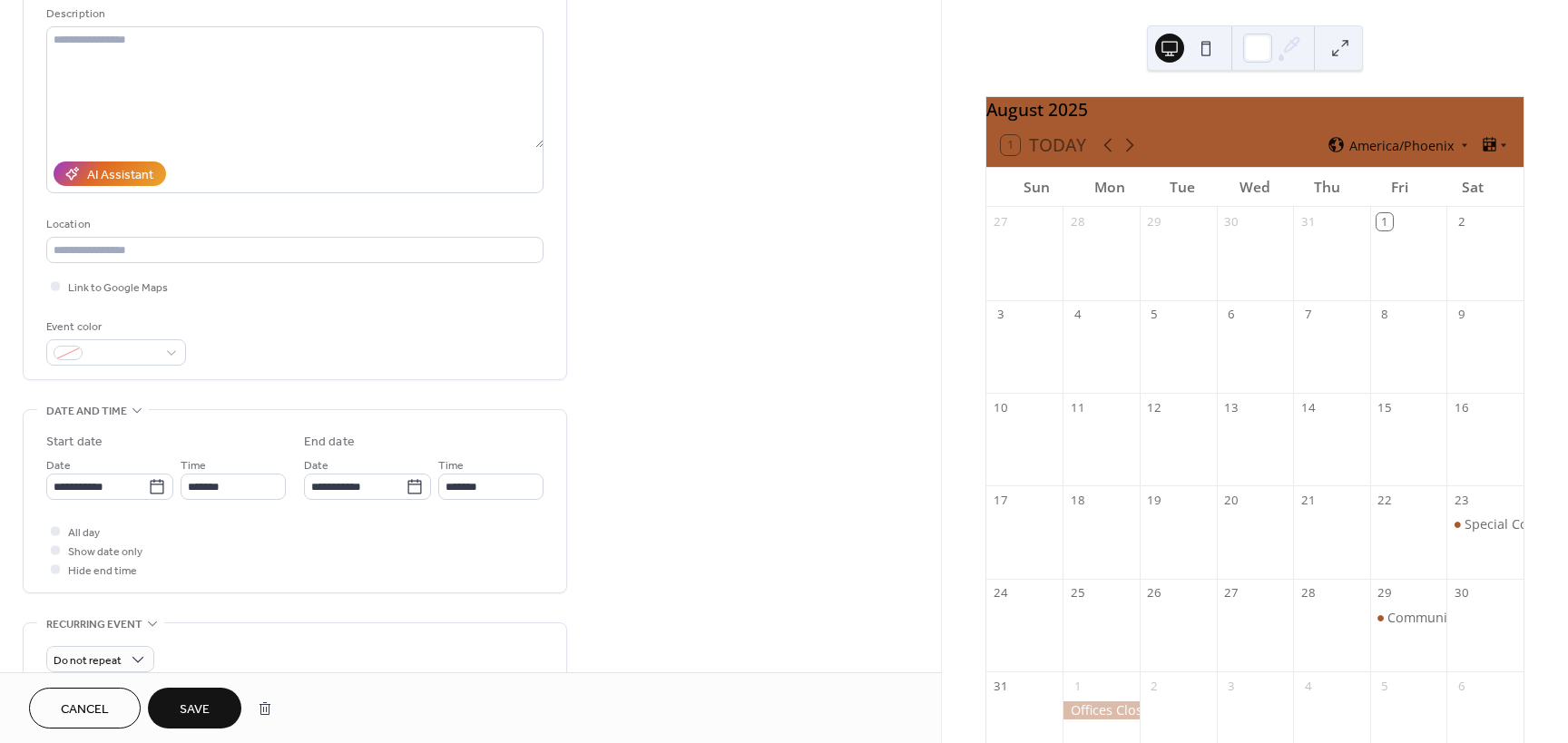 click on "Save" at bounding box center (194, 708) 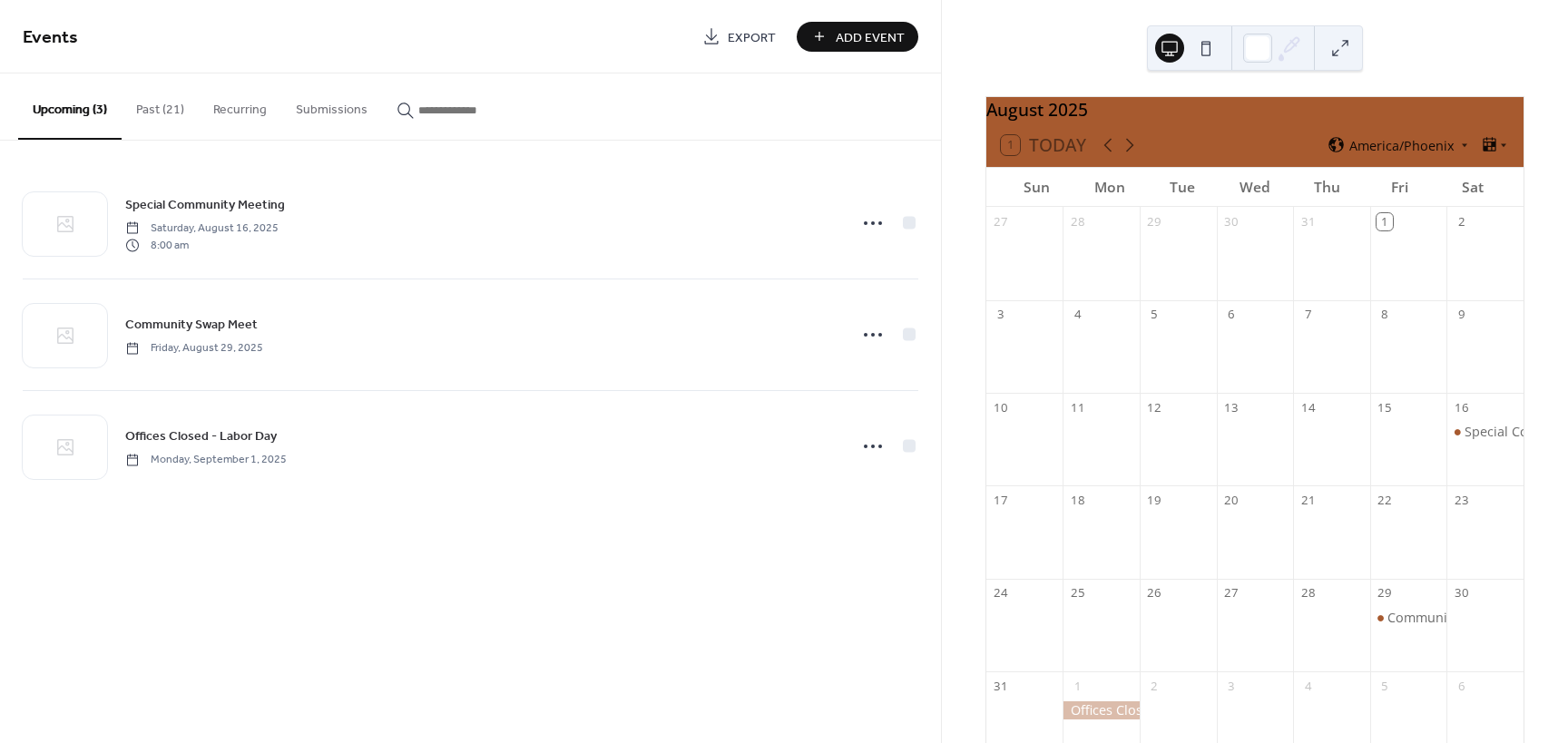 click on "Add Event" at bounding box center [870, 37] 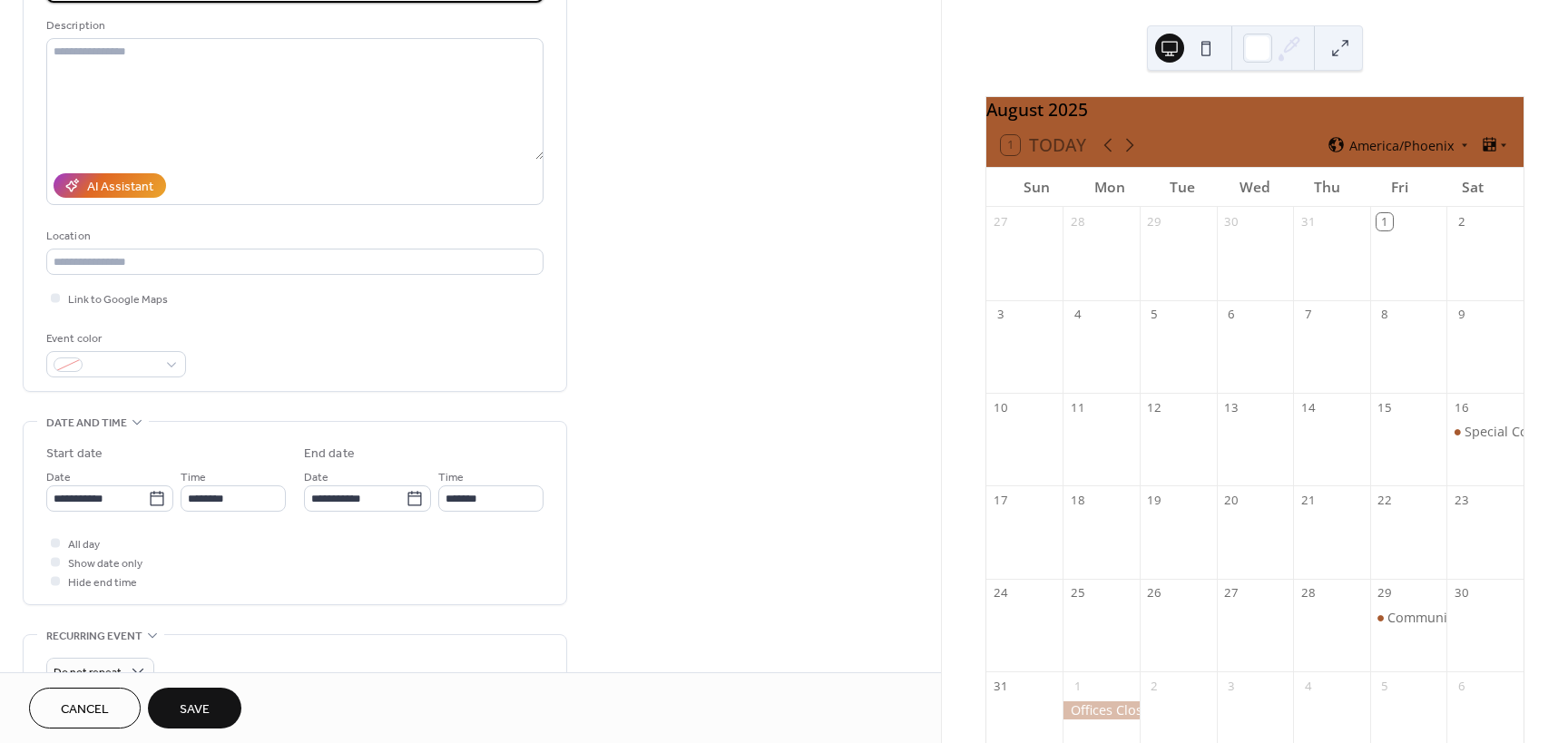 scroll, scrollTop: 363, scrollLeft: 0, axis: vertical 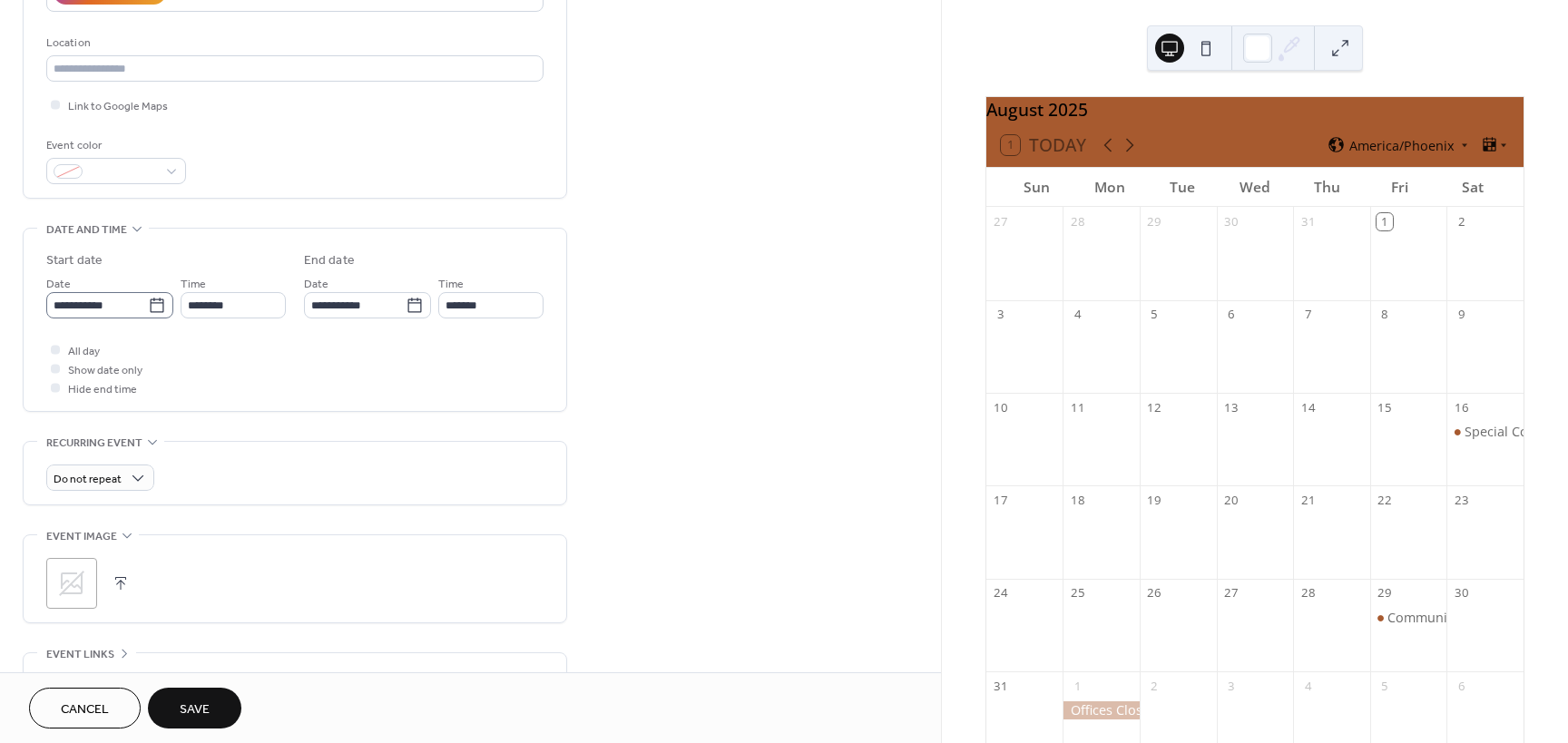 type on "**********" 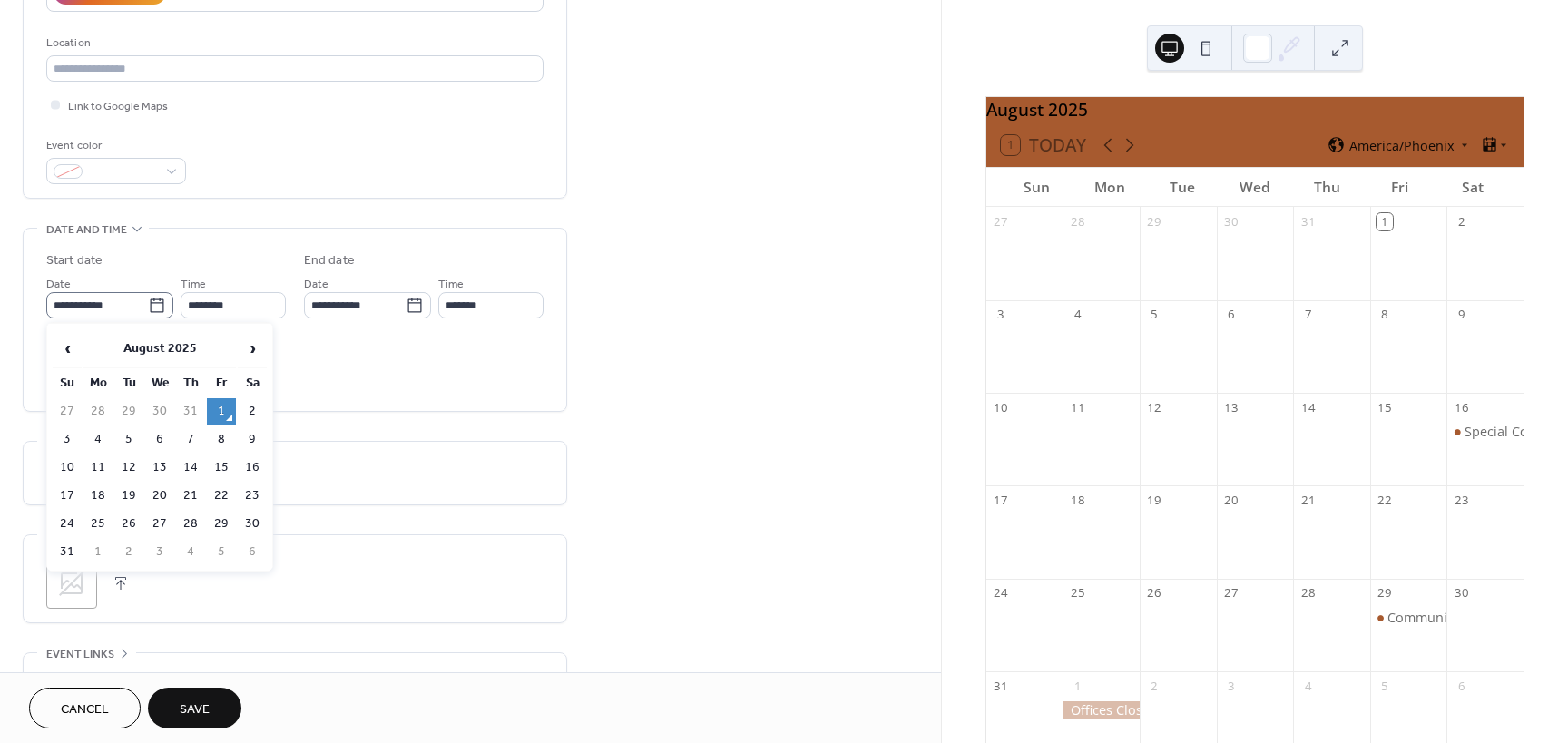 click 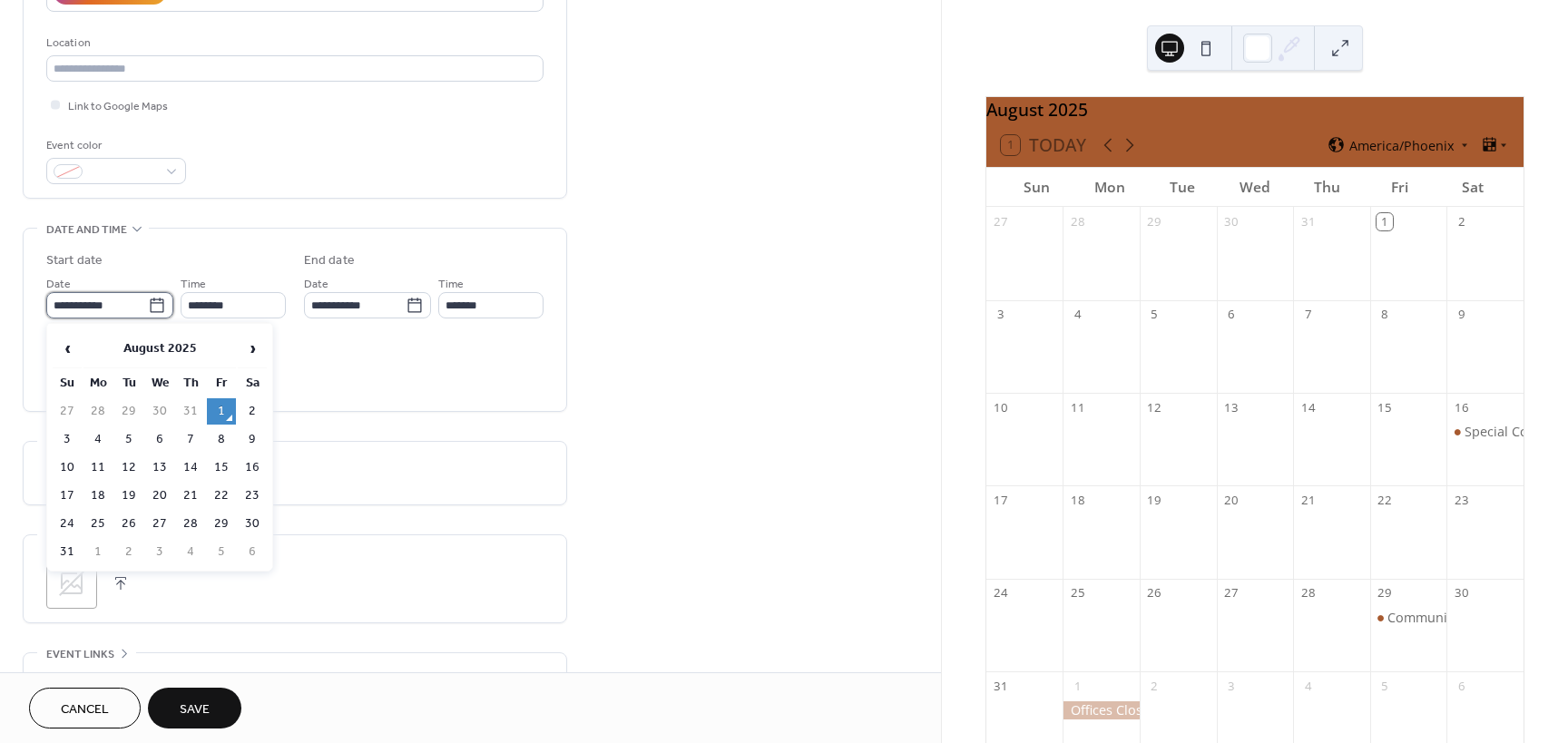 click on "**********" at bounding box center (97, 305) 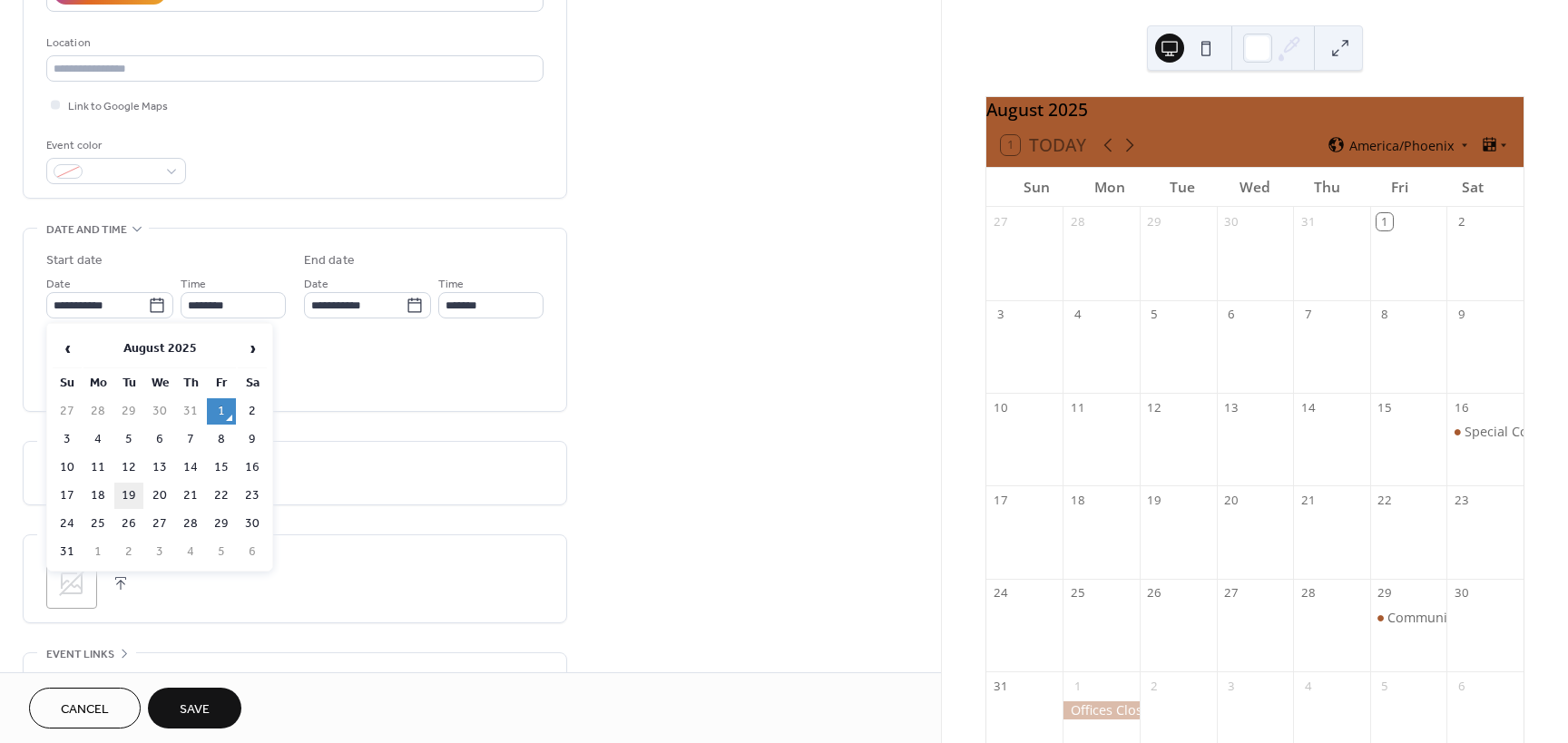 click on "19" at bounding box center (129, 495) 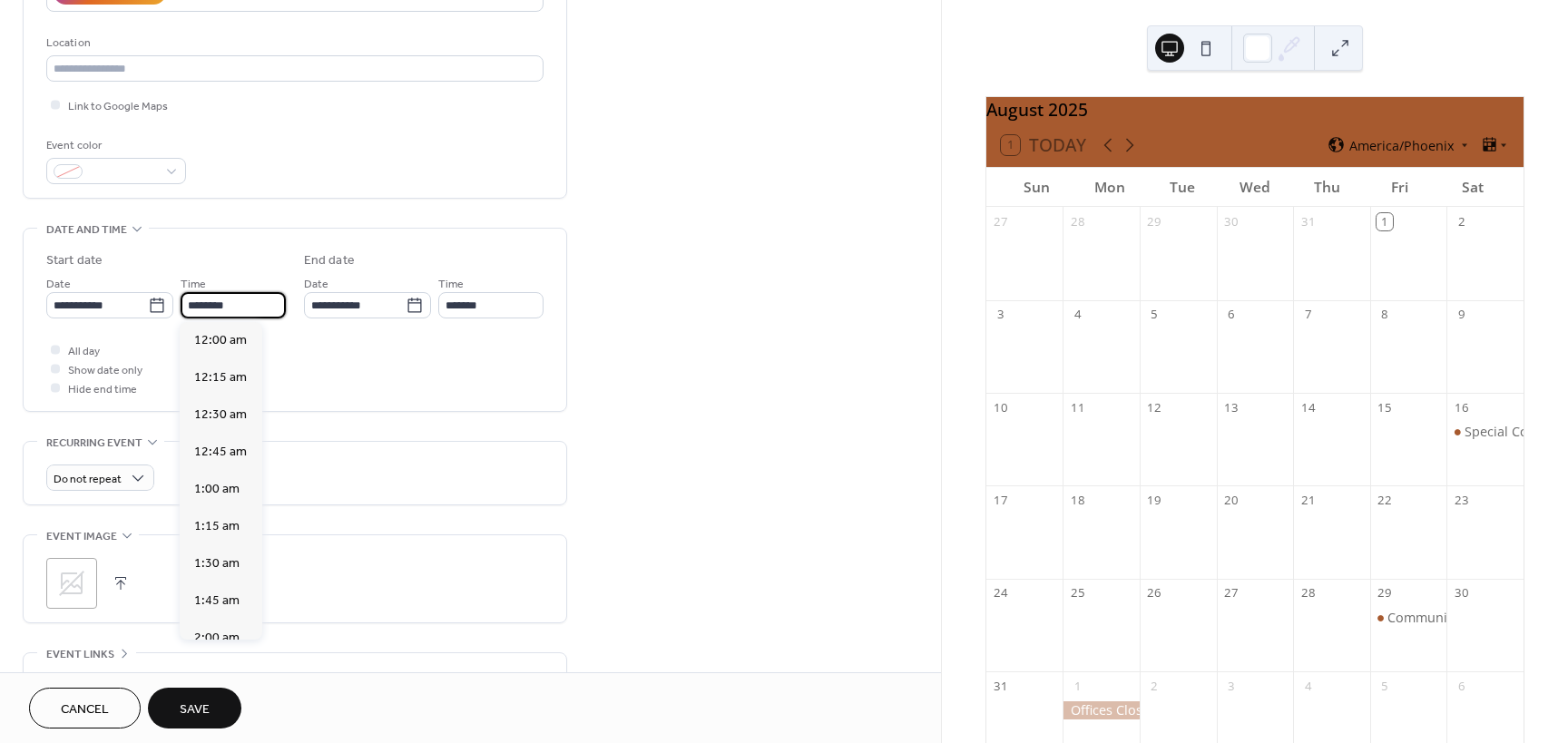 click on "********" at bounding box center (233, 305) 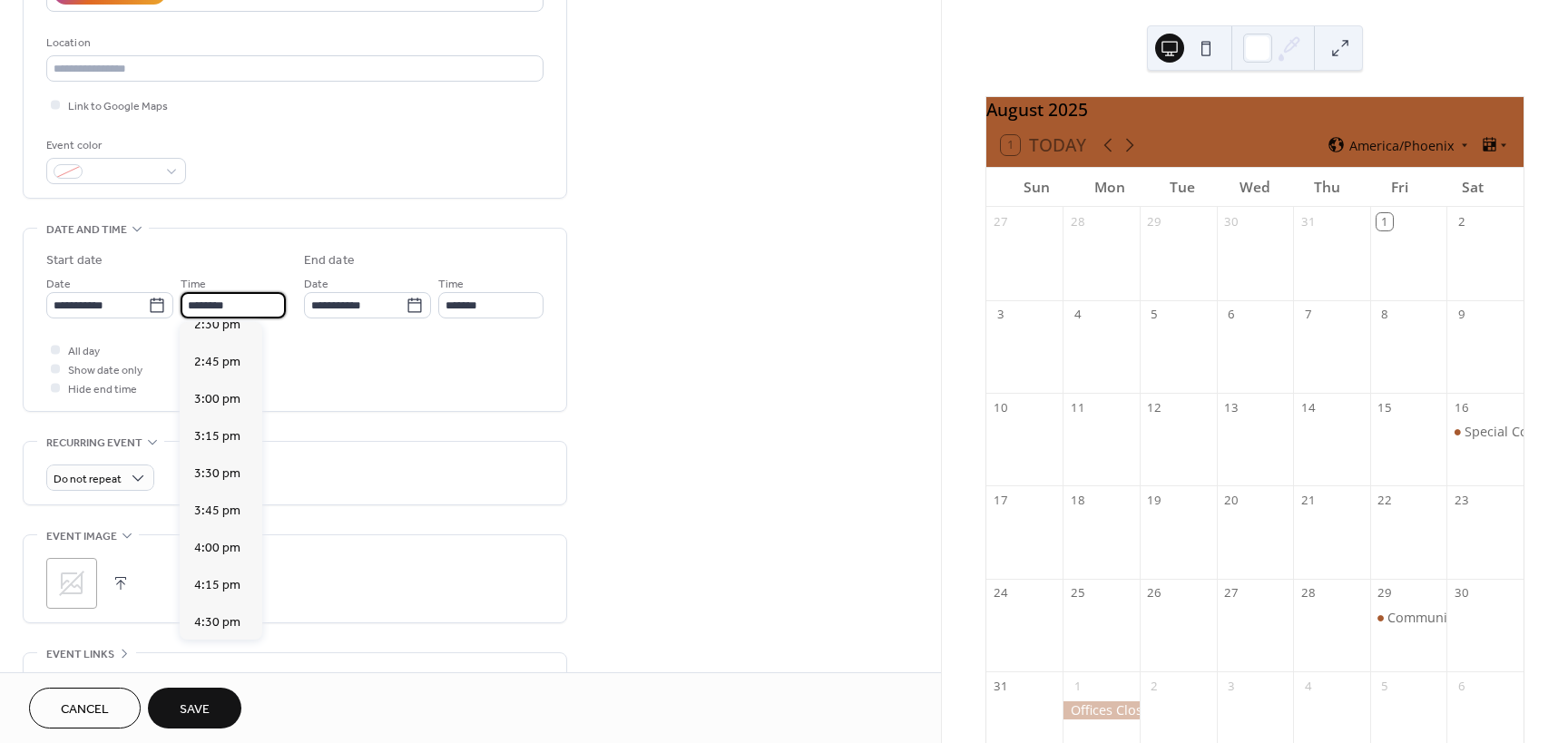 scroll, scrollTop: 2511, scrollLeft: 0, axis: vertical 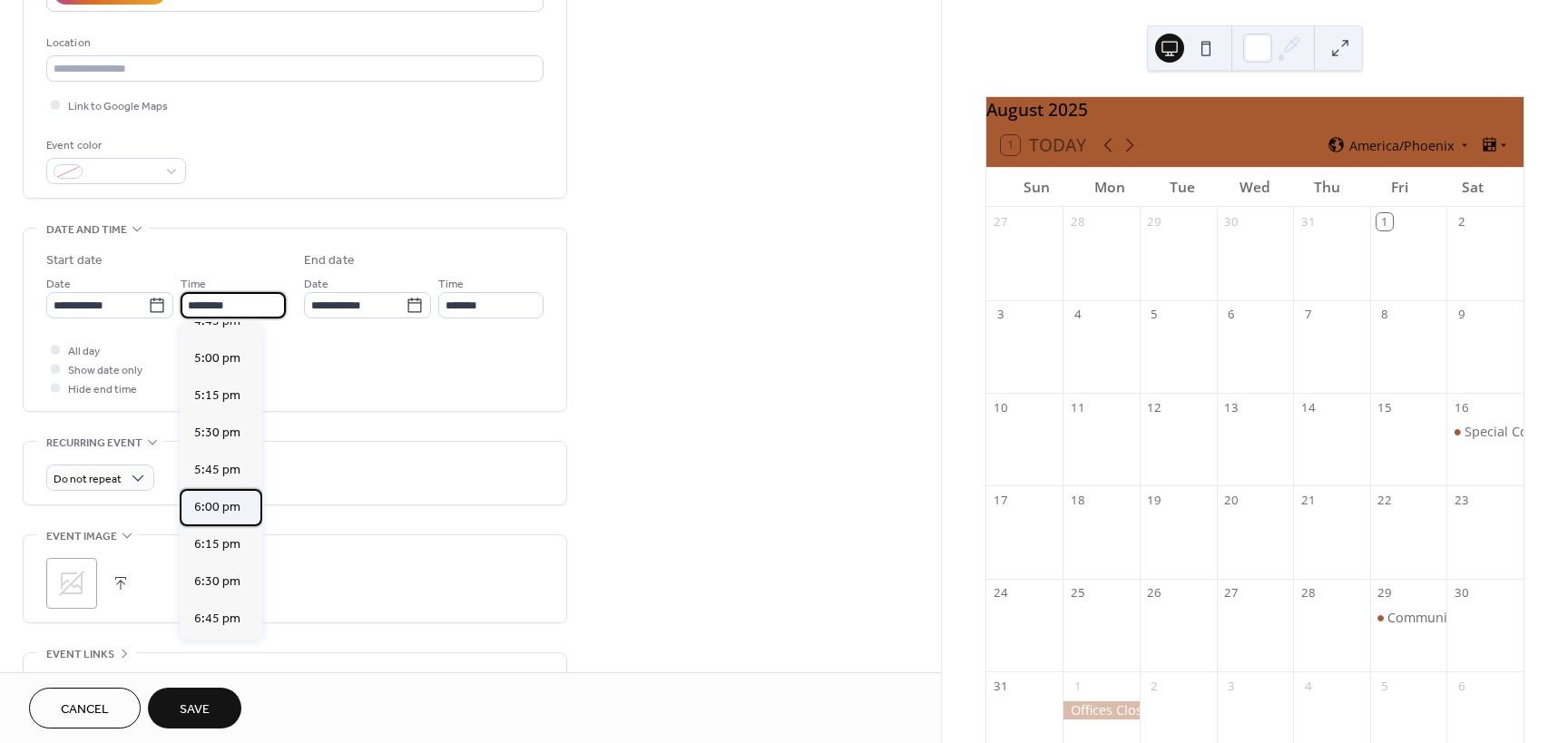 click on "6:00 pm" at bounding box center [217, 507] 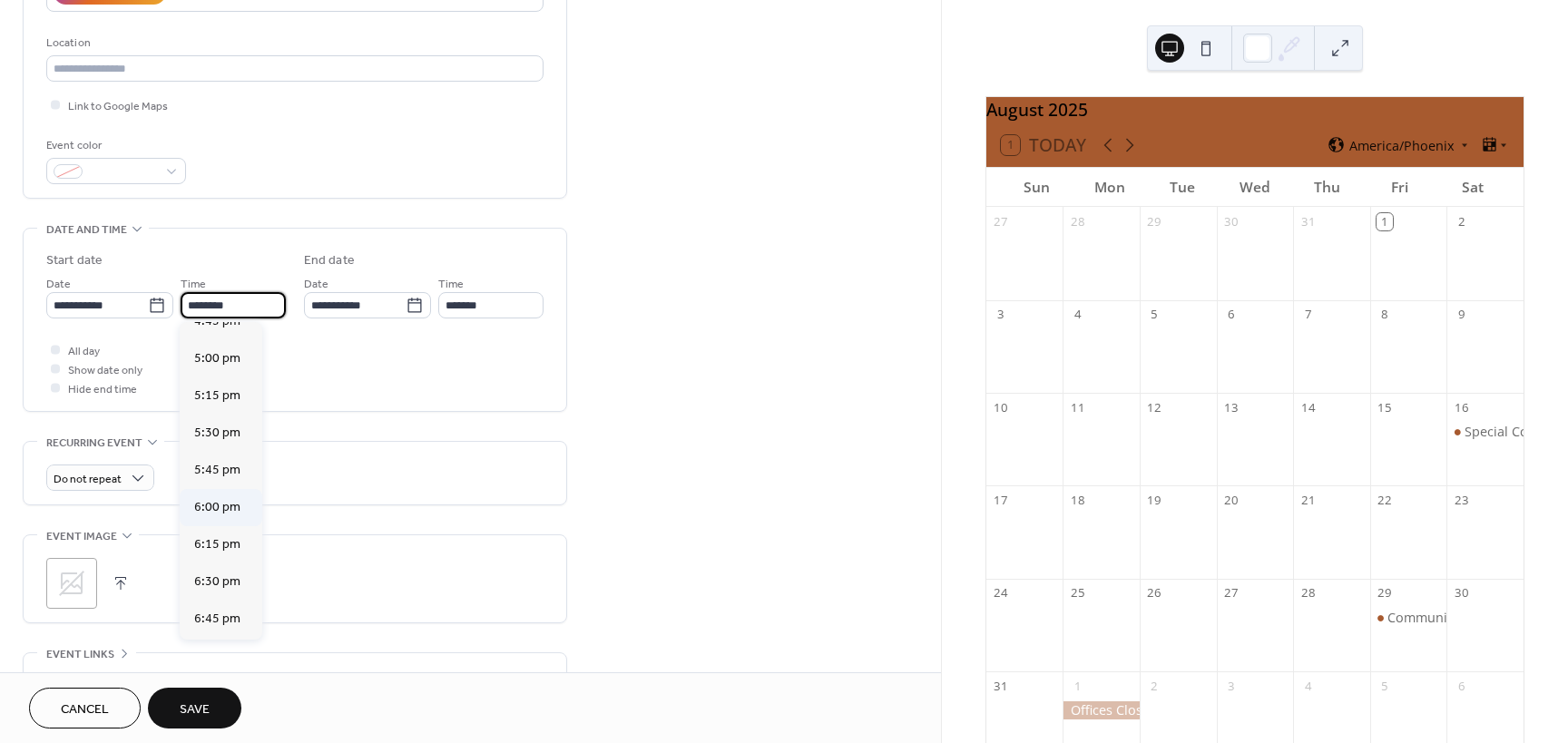 type on "*******" 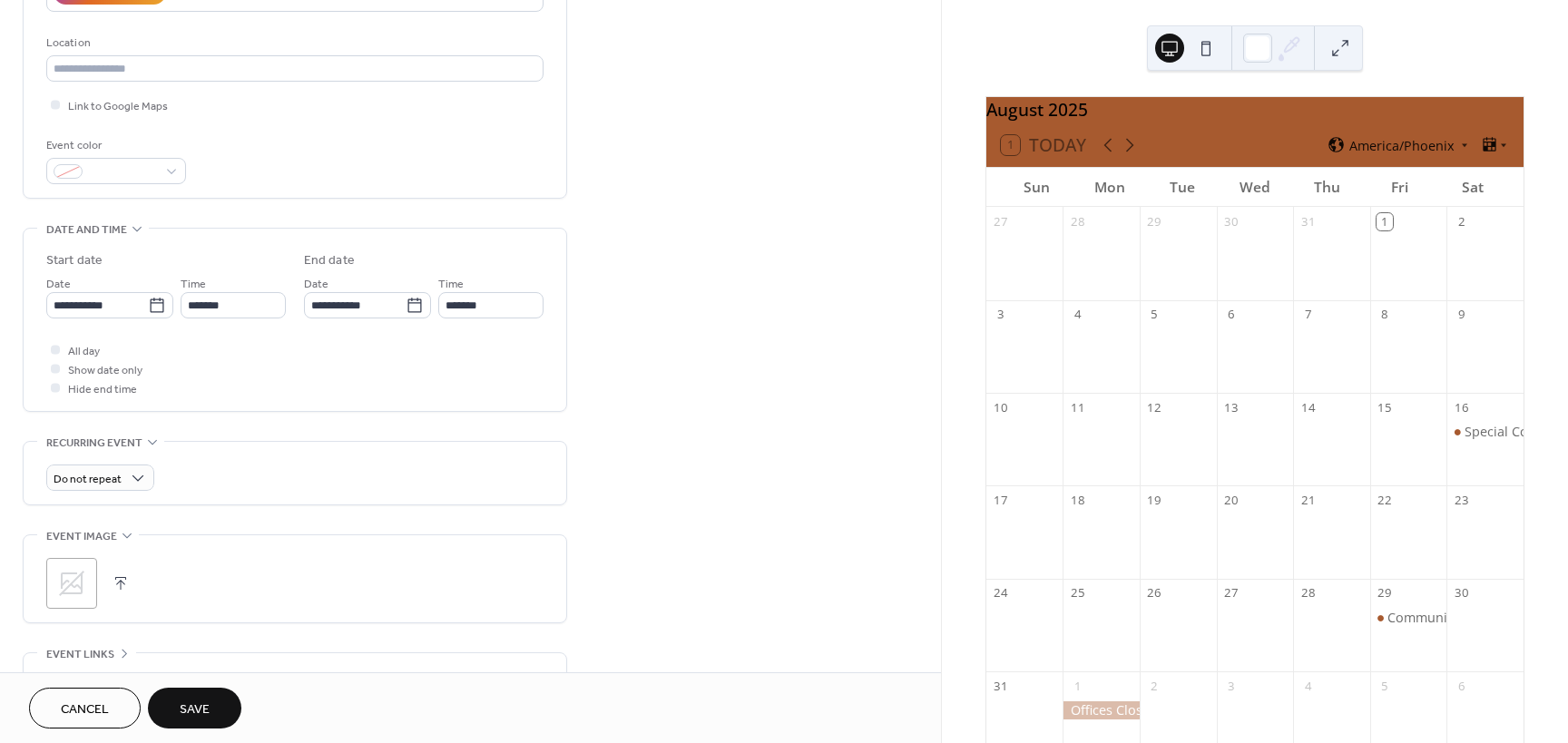 click on "Save" at bounding box center (194, 708) 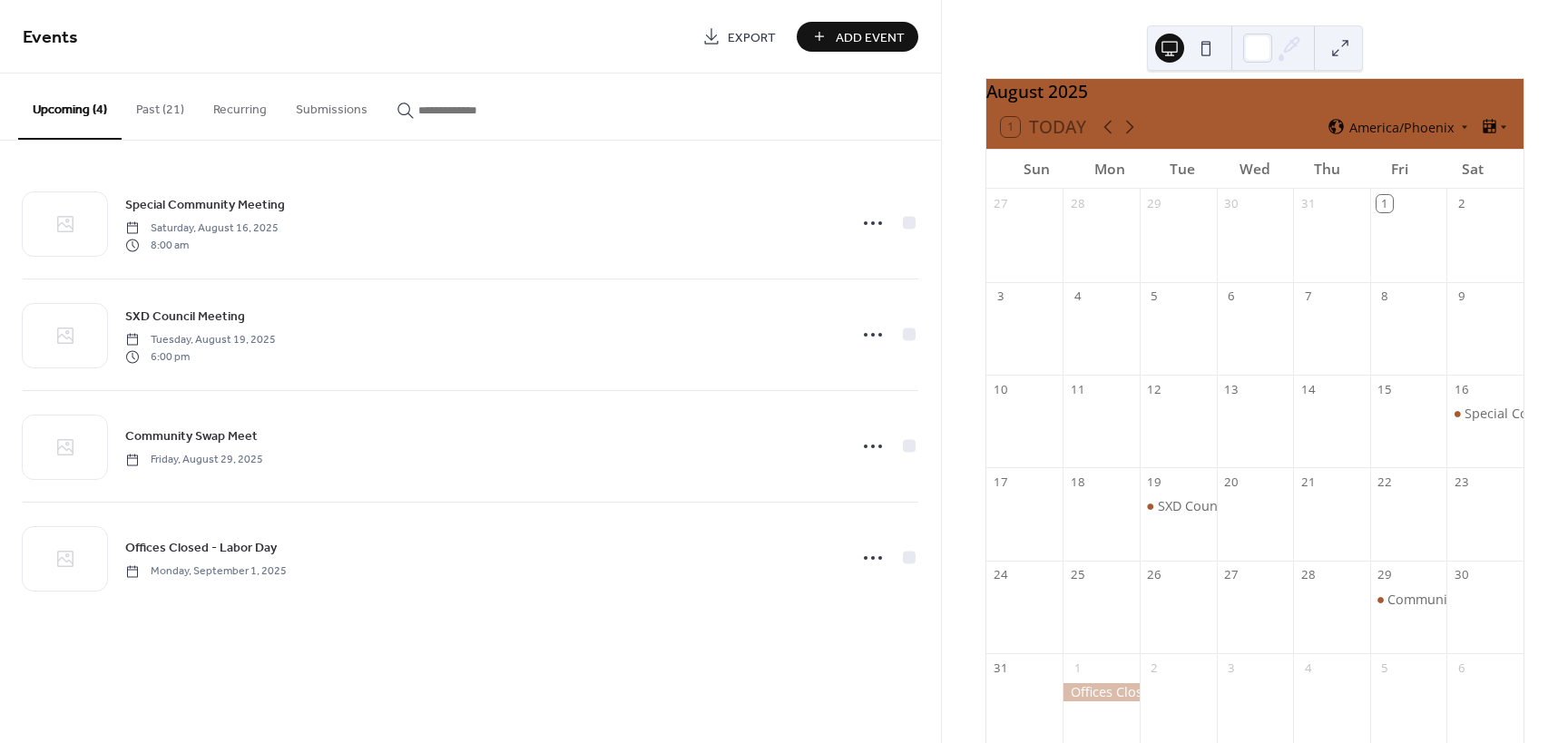 scroll, scrollTop: 76, scrollLeft: 0, axis: vertical 